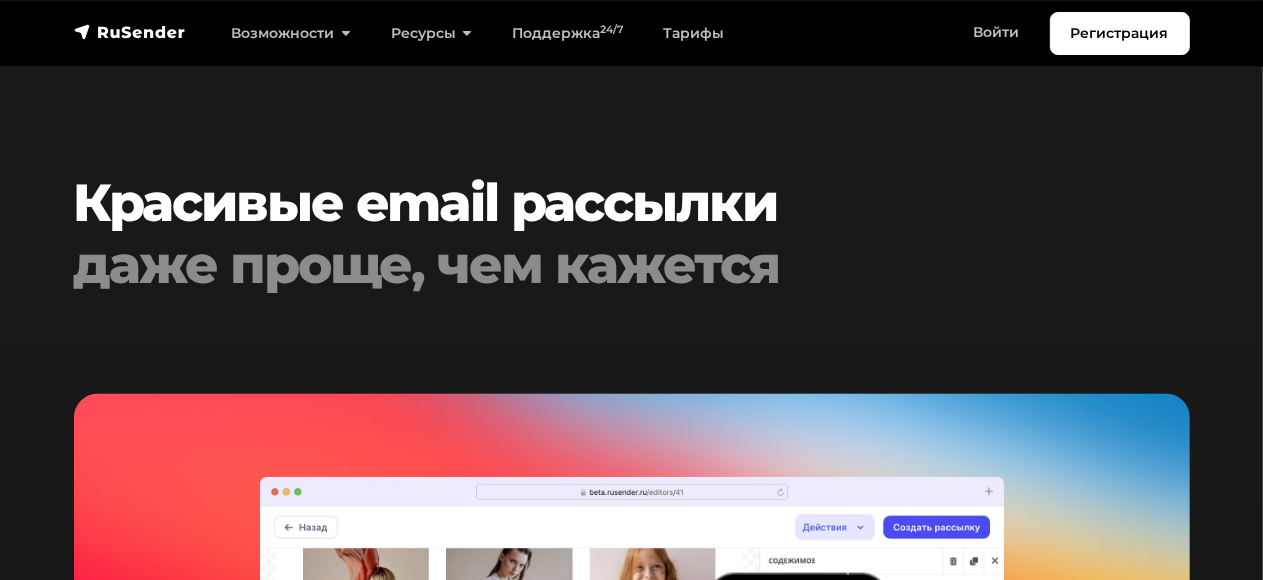 scroll, scrollTop: 3600, scrollLeft: 0, axis: vertical 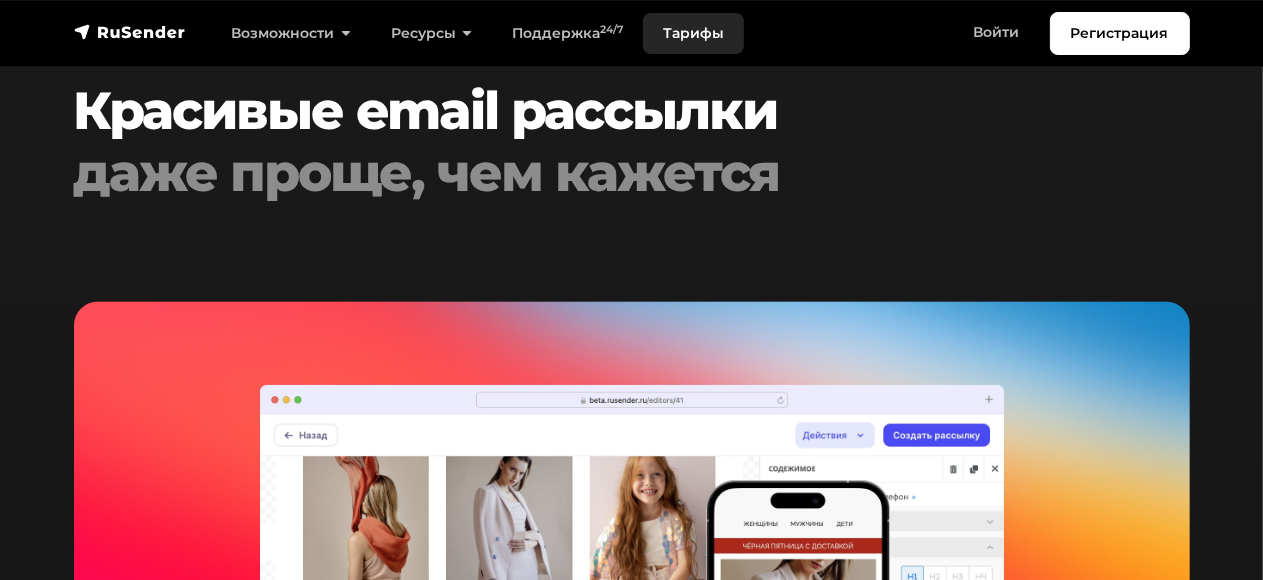 click on "Тарифы" at bounding box center [693, 33] 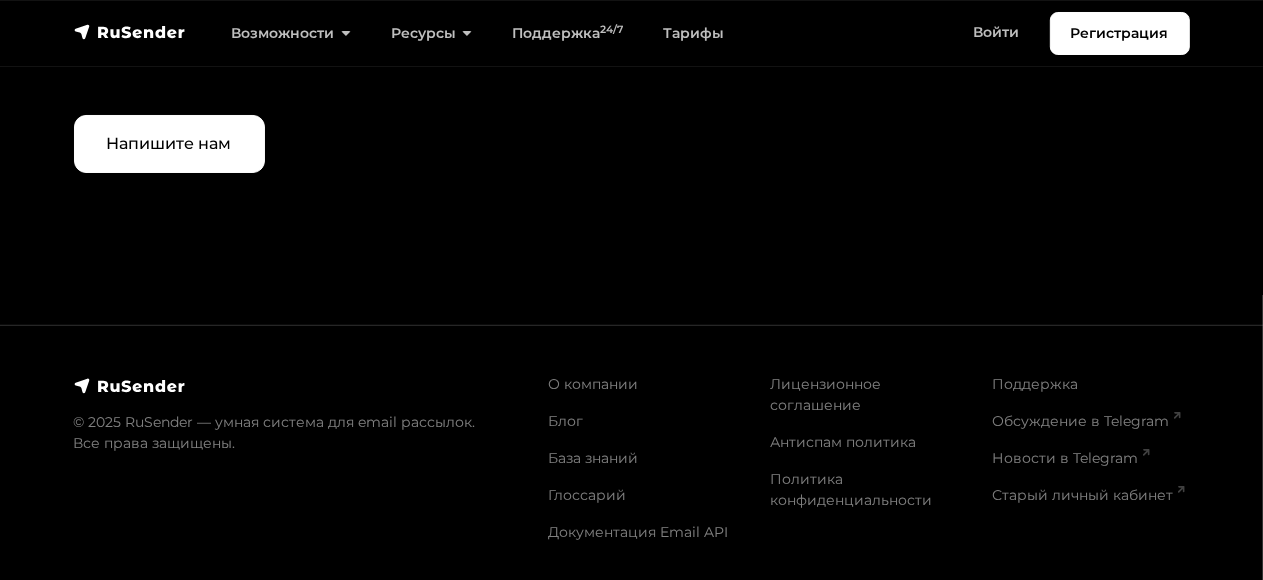 scroll, scrollTop: 6310, scrollLeft: 0, axis: vertical 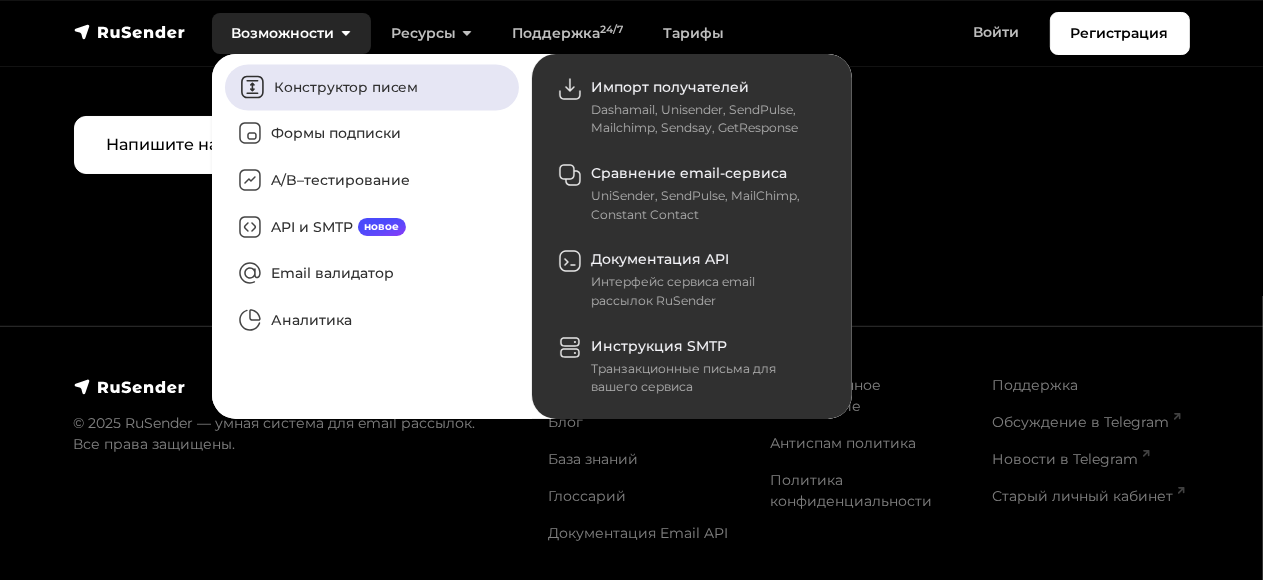 click on "Конструктор писем" at bounding box center [372, 87] 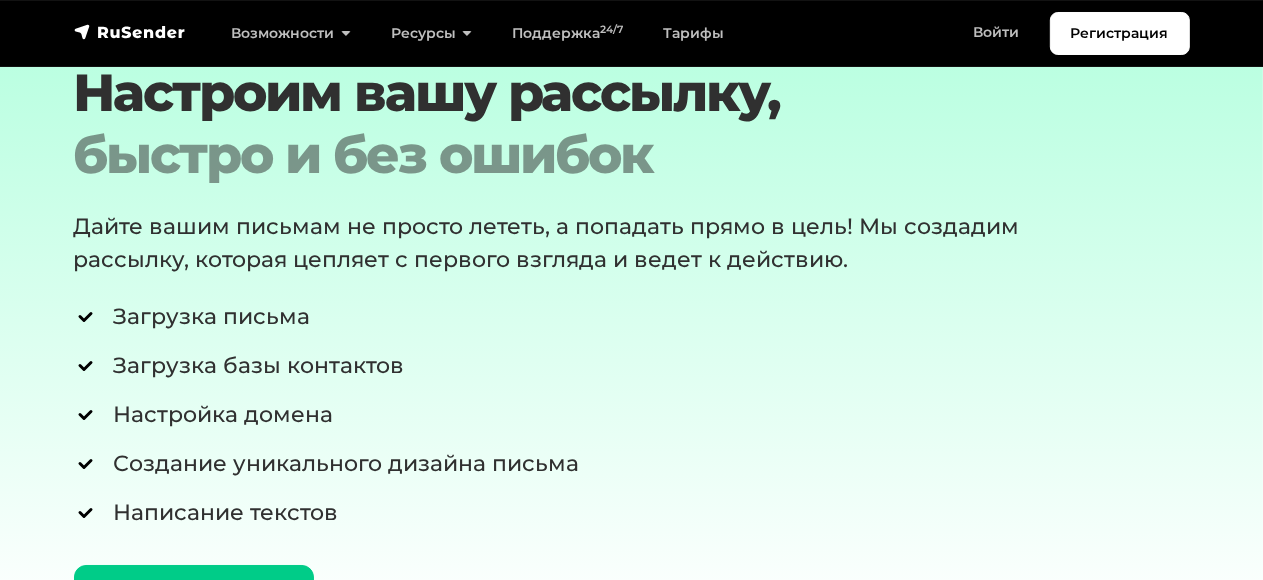 scroll, scrollTop: 5900, scrollLeft: 0, axis: vertical 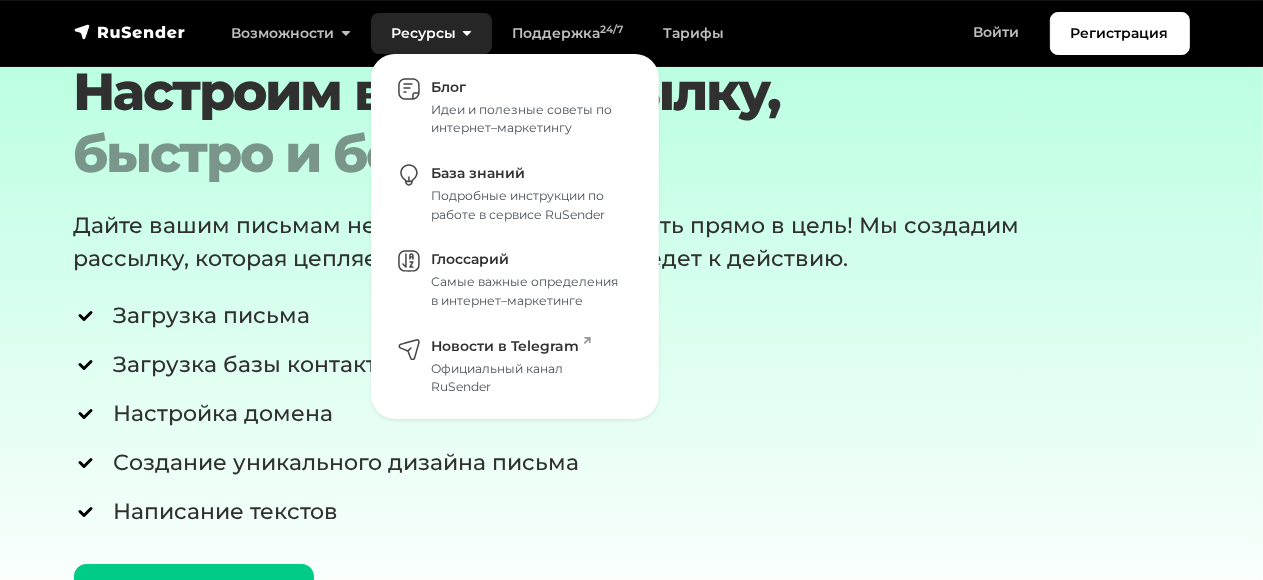 click on "Ресурсы" at bounding box center [431, 33] 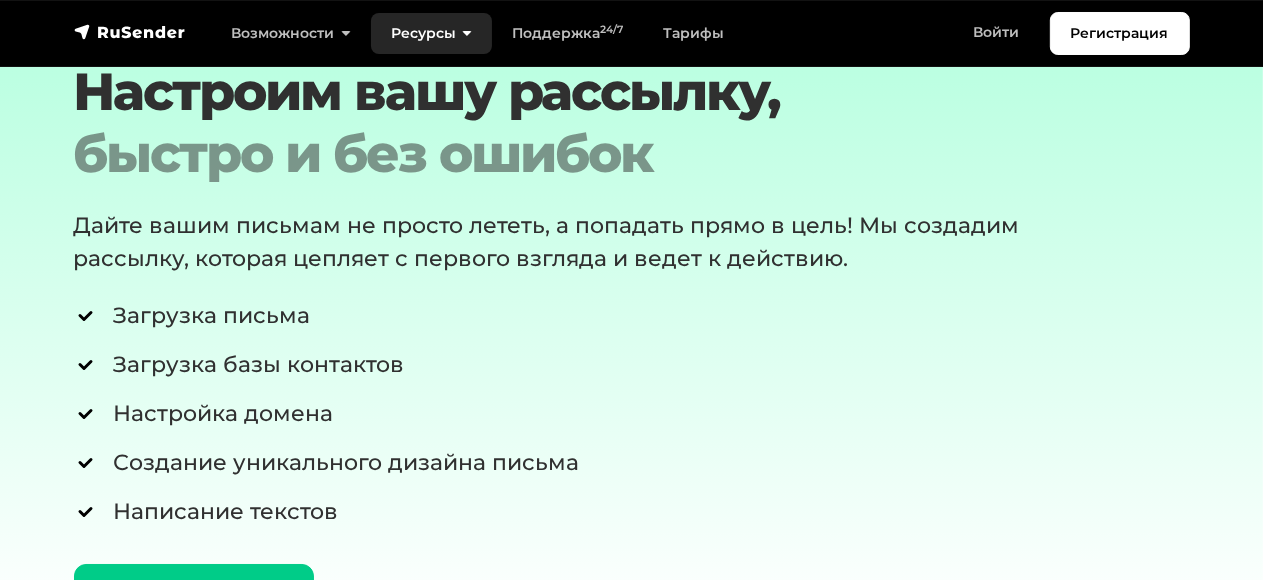 click on "Ресурсы" at bounding box center (291, 33) 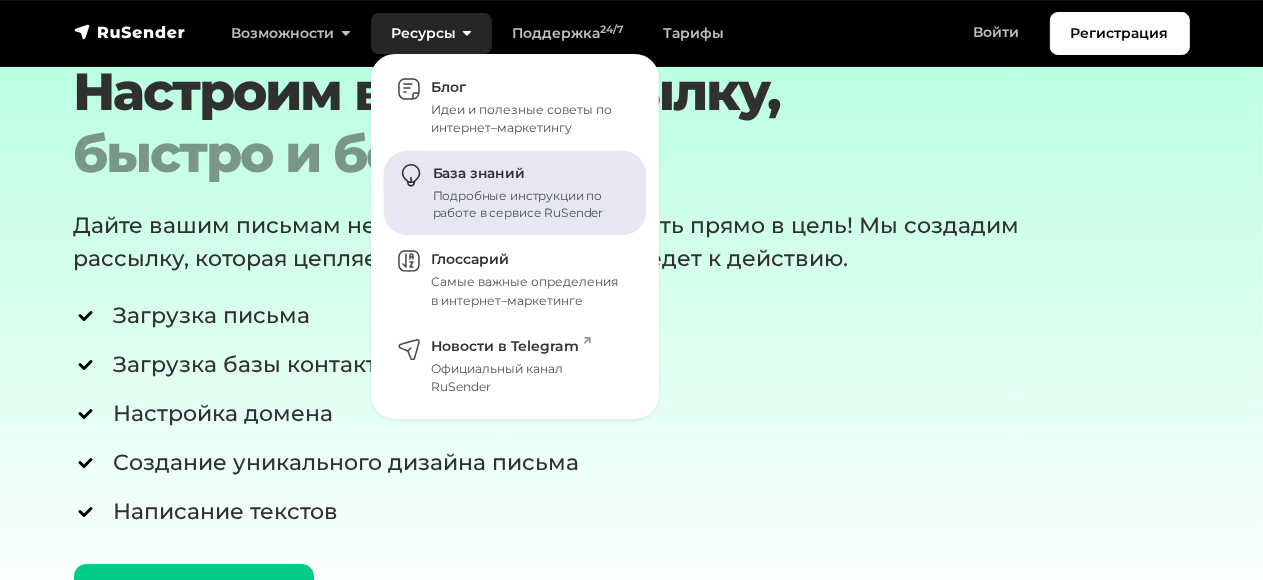 click on "Подробные инструкции по работе в сервисе RuSender" at bounding box center [528, 205] 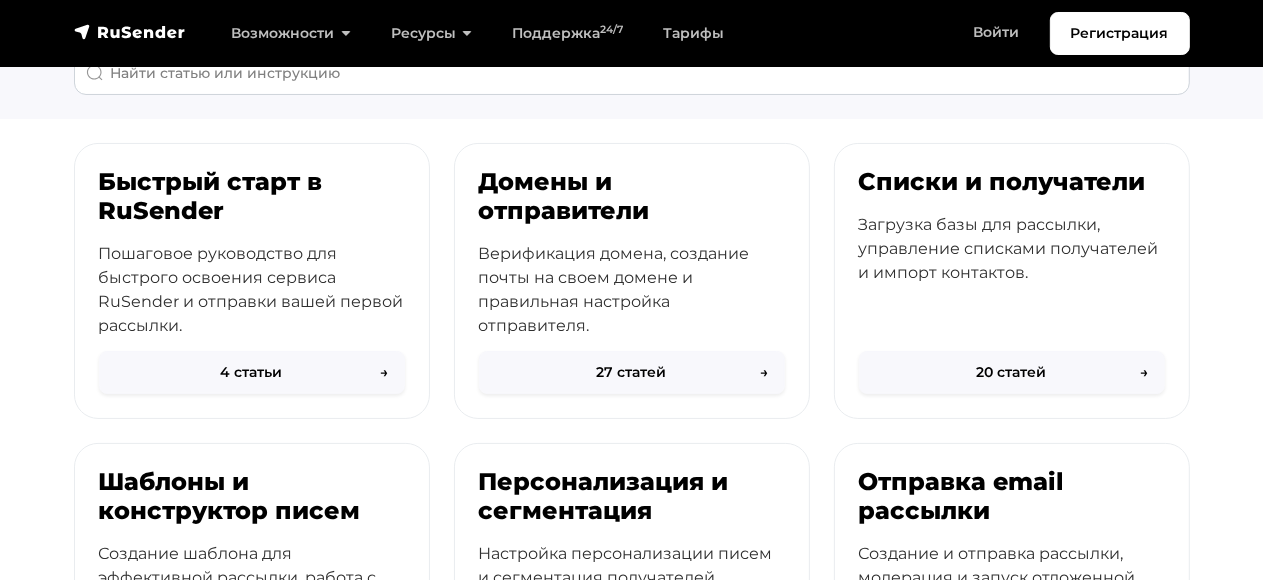 scroll, scrollTop: 0, scrollLeft: 0, axis: both 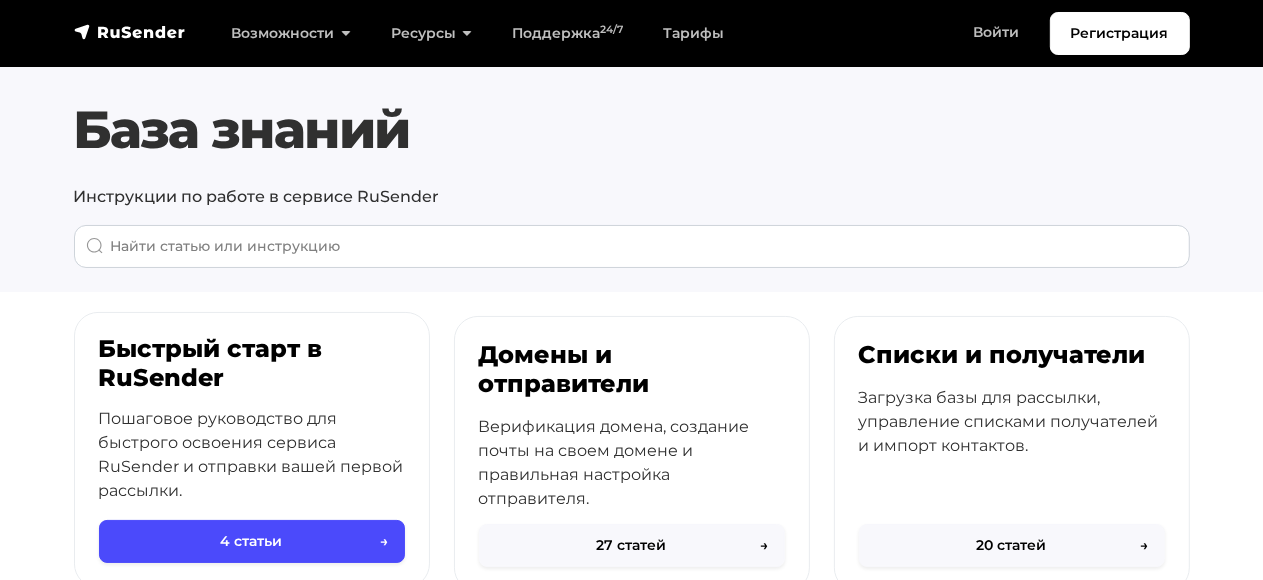 click on "Быстрый старт в RuSender" at bounding box center [252, 364] 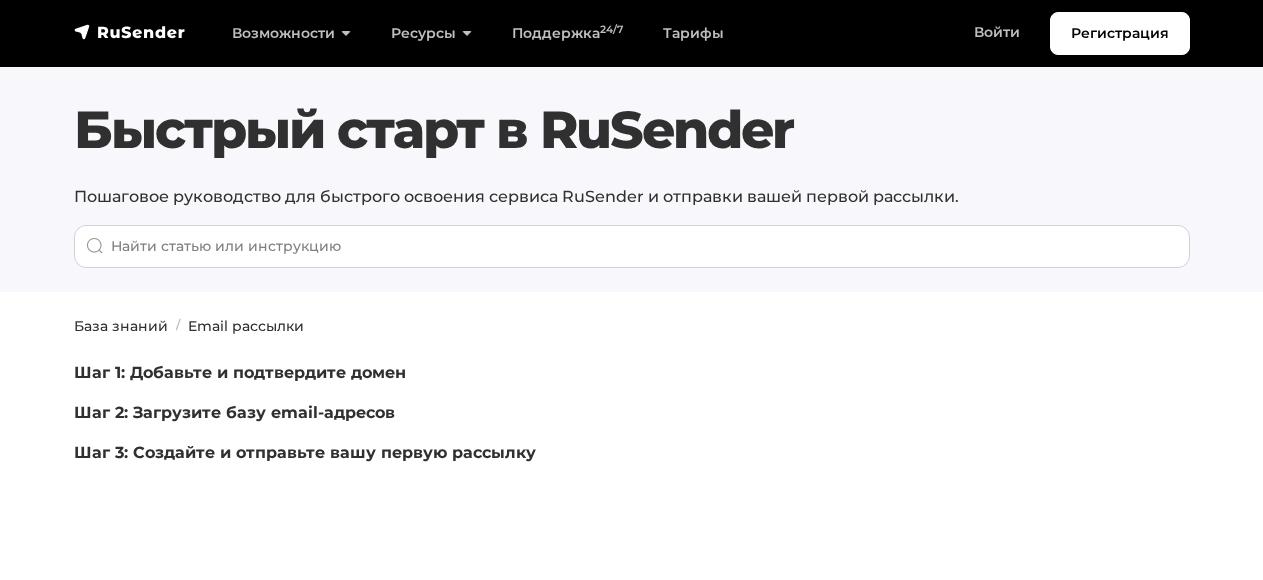 scroll, scrollTop: 0, scrollLeft: 0, axis: both 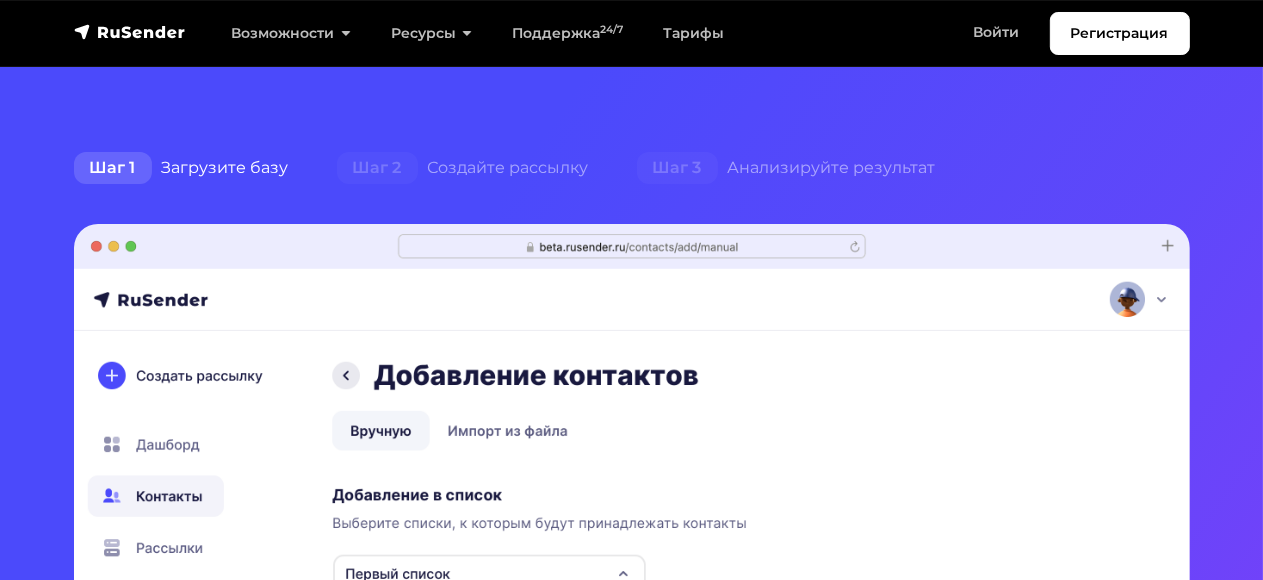 click on "Шаг 1 Загрузите базу" at bounding box center (181, 168) 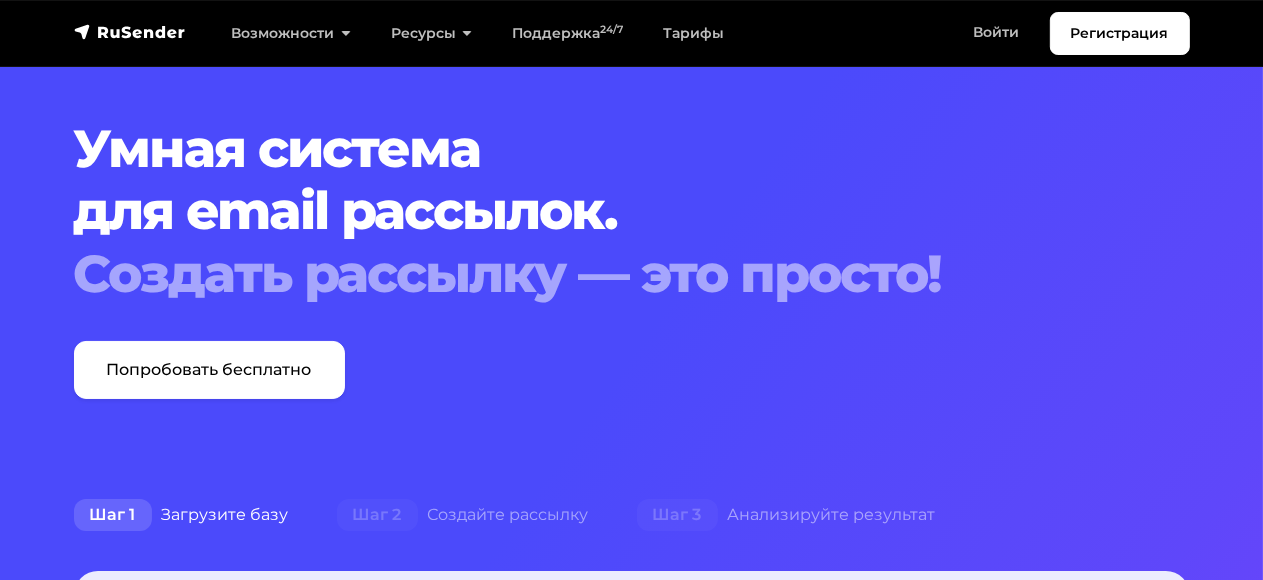 scroll, scrollTop: 0, scrollLeft: 0, axis: both 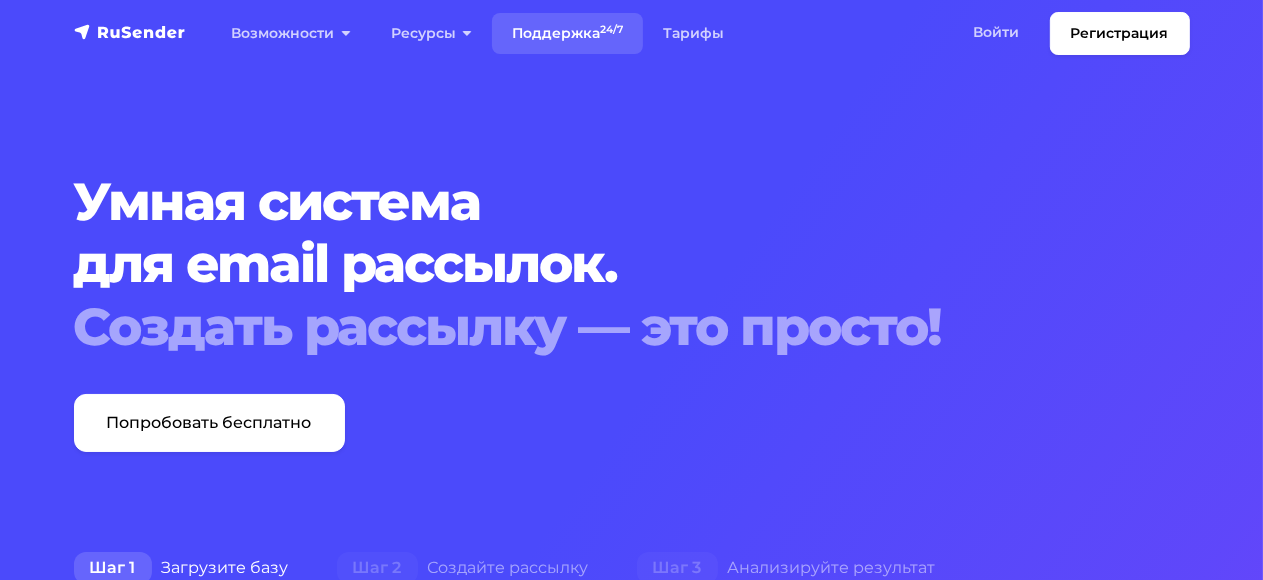 click on "Поддержка  24/7" at bounding box center [567, 33] 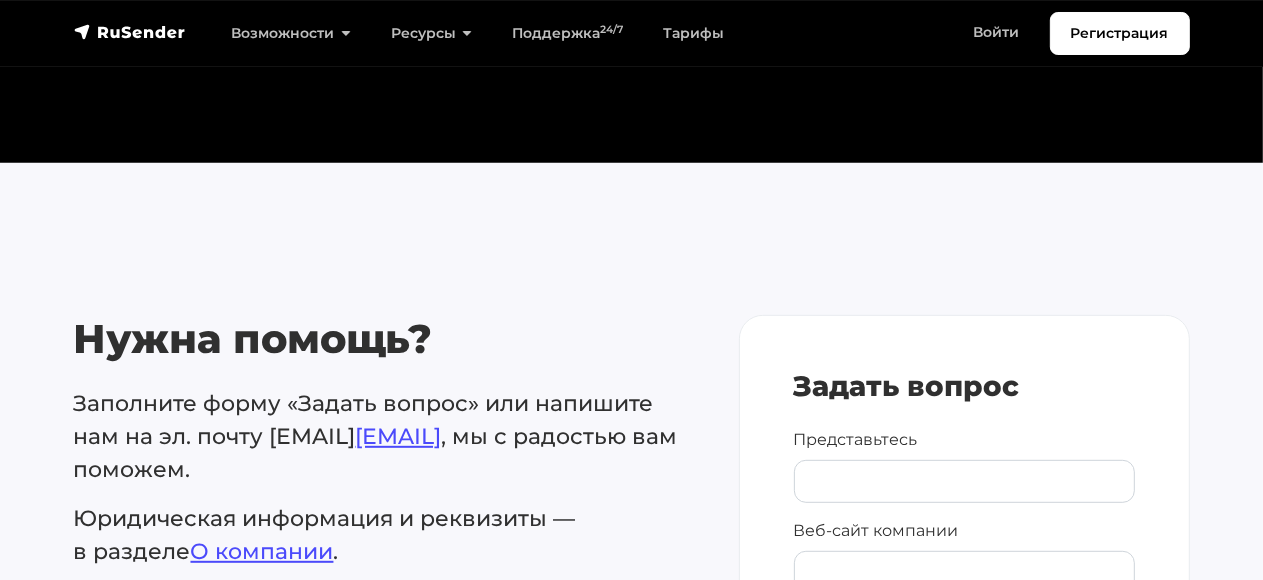 scroll, scrollTop: 300, scrollLeft: 0, axis: vertical 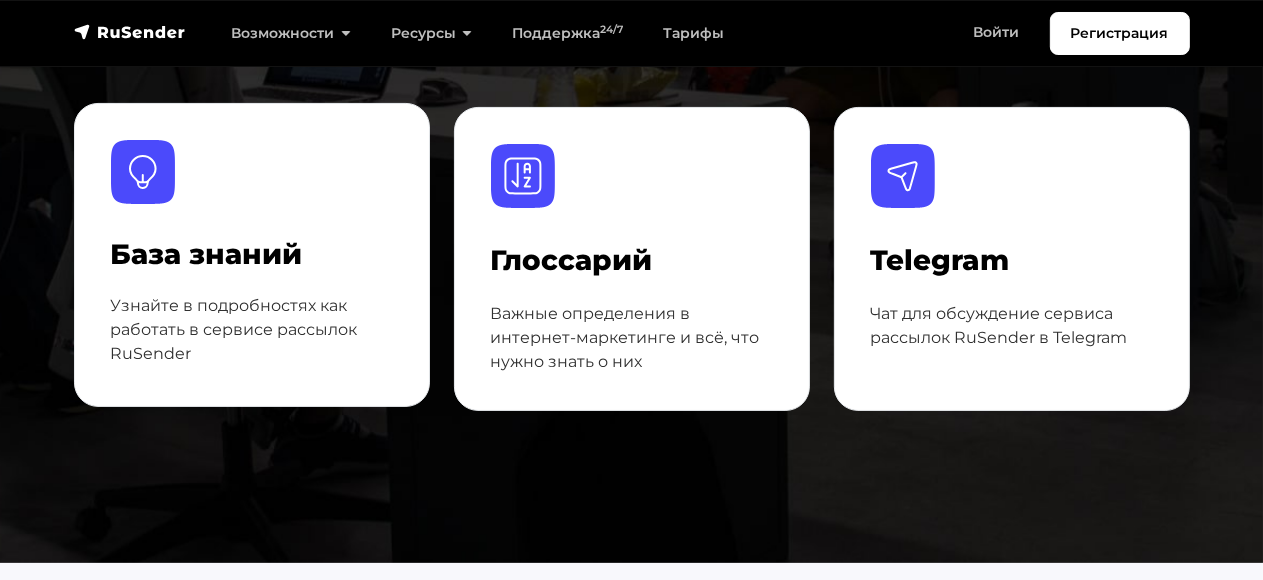 click on "База знаний" at bounding box center [252, 255] 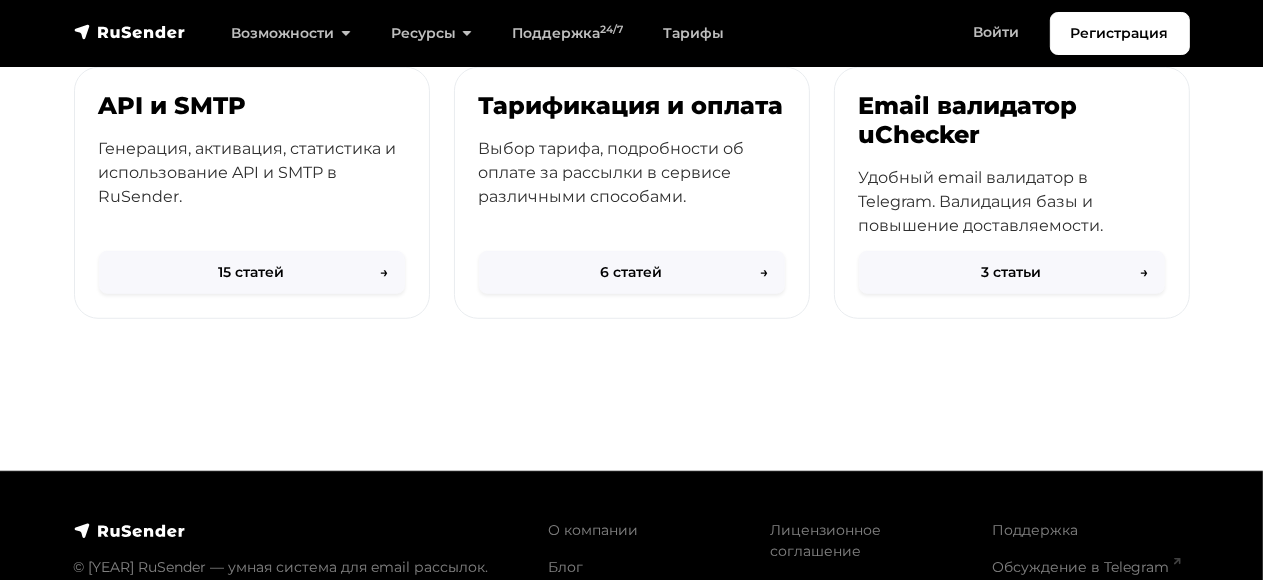 scroll, scrollTop: 1000, scrollLeft: 0, axis: vertical 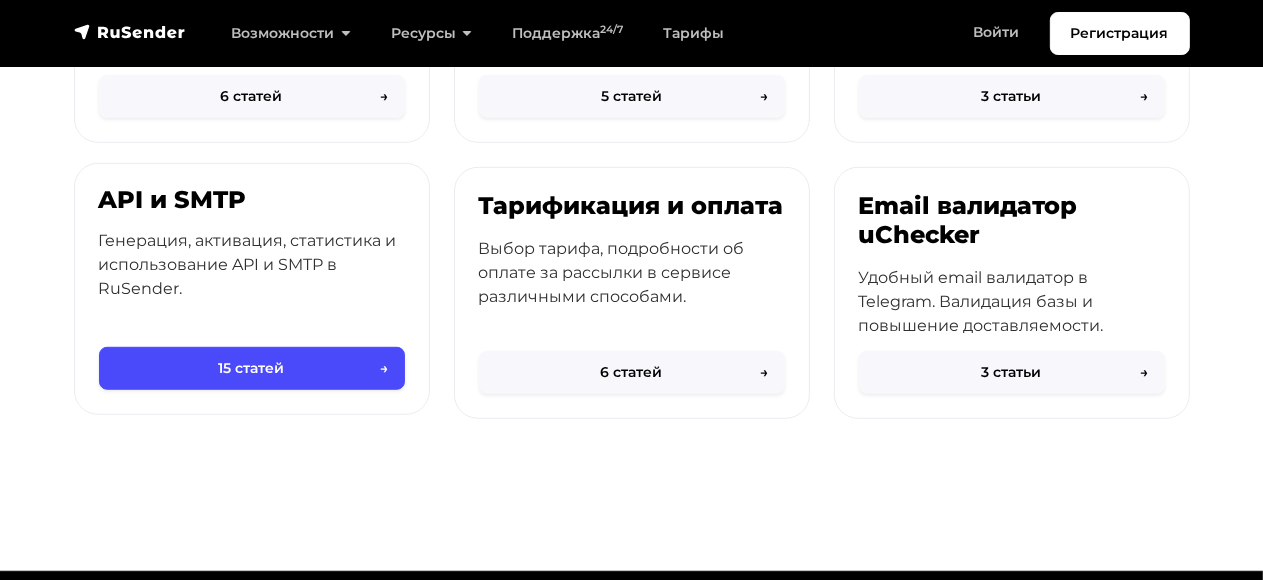 click on "Генерация, активация, статистика и использование API и SMTP в RuSender." at bounding box center (252, 265) 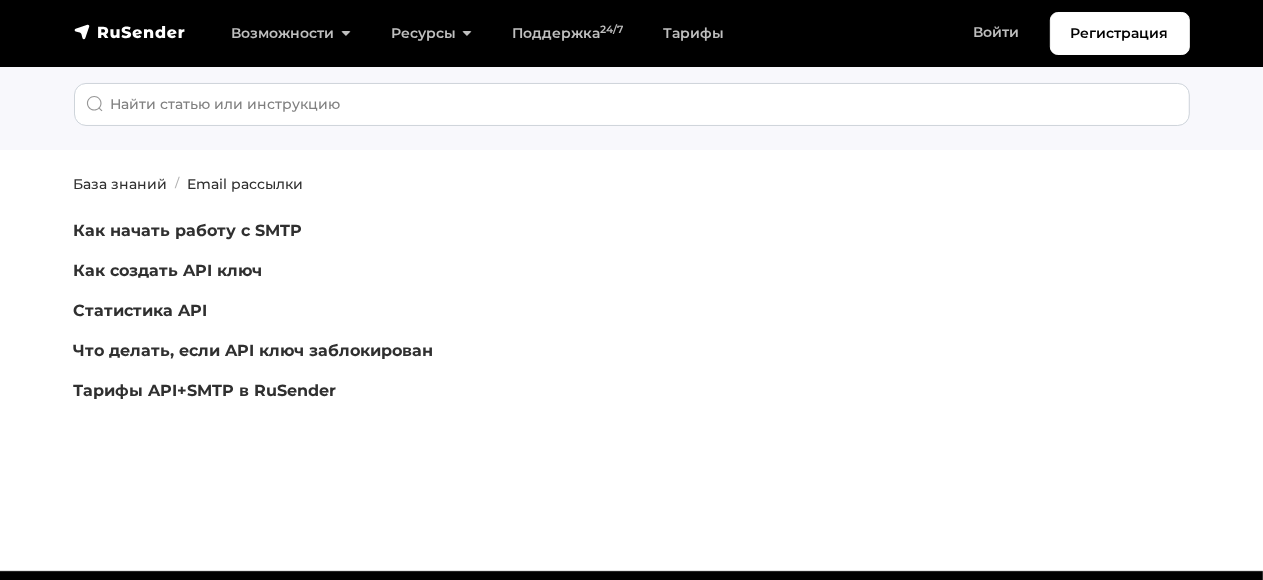 scroll, scrollTop: 200, scrollLeft: 0, axis: vertical 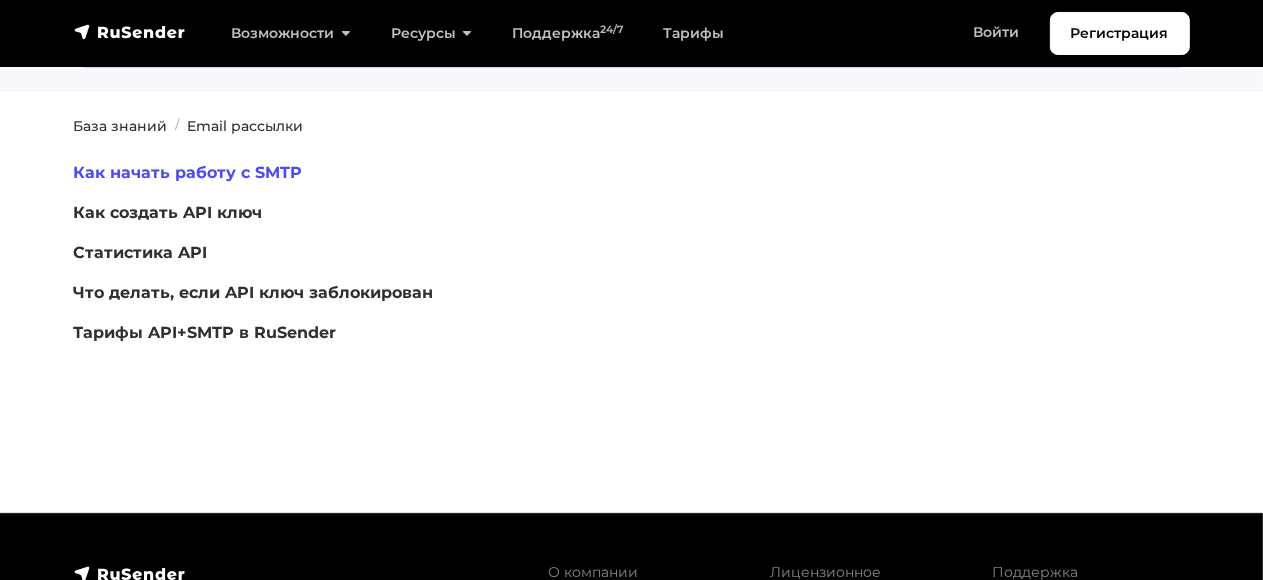 click on "Как начать работу с SMTP" at bounding box center (188, 172) 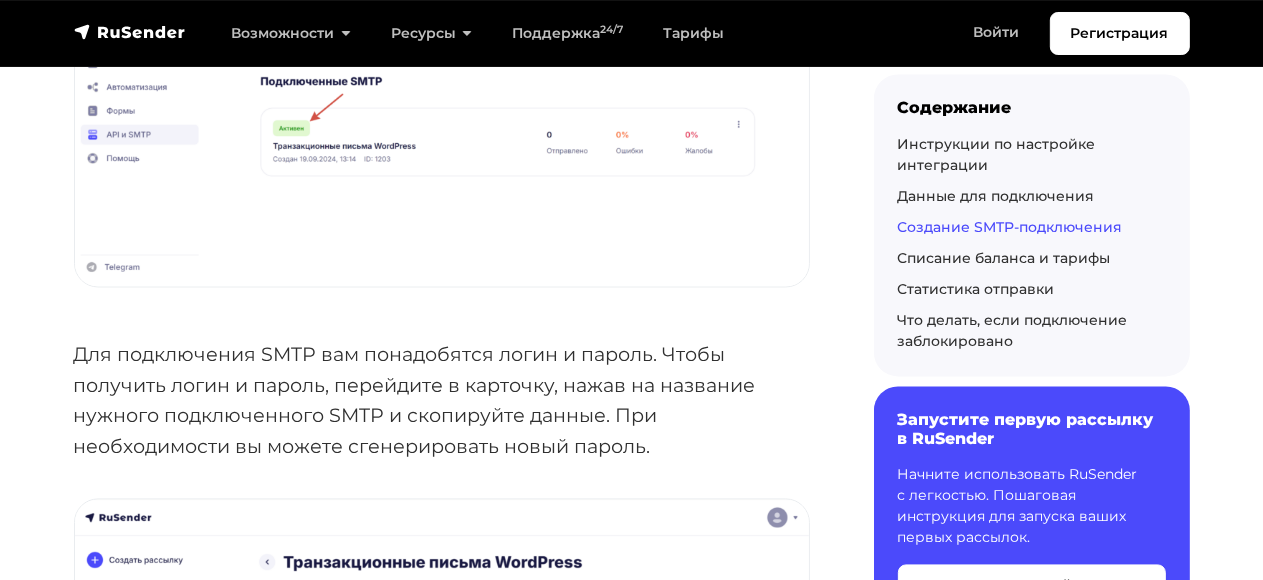 scroll, scrollTop: 3500, scrollLeft: 0, axis: vertical 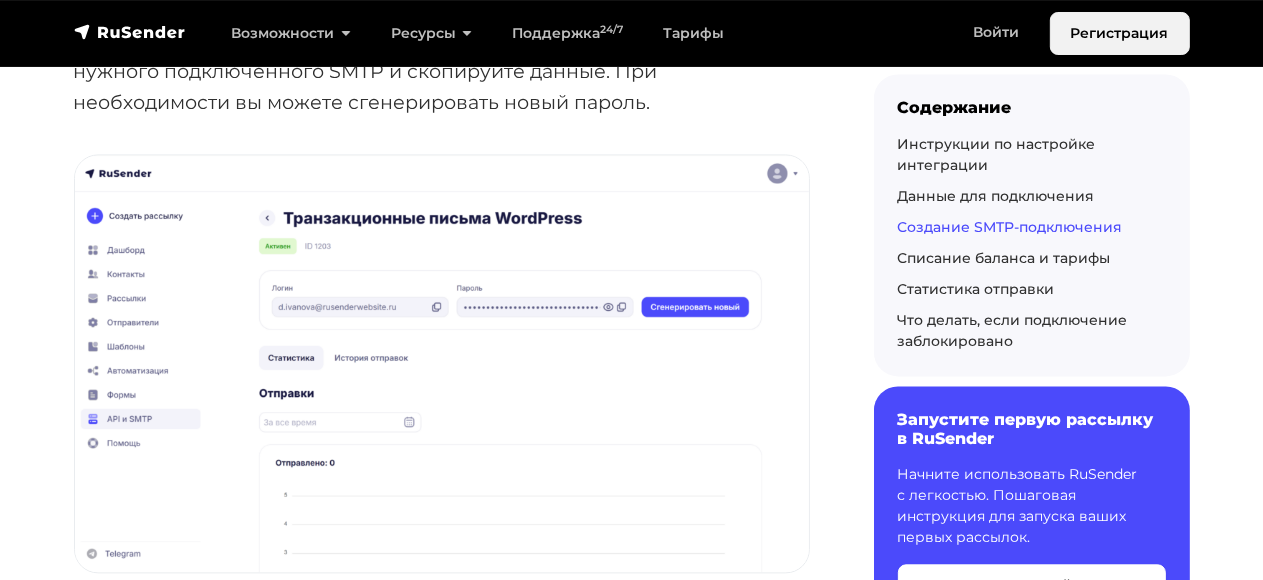 click on "Регистрация" at bounding box center (1120, 33) 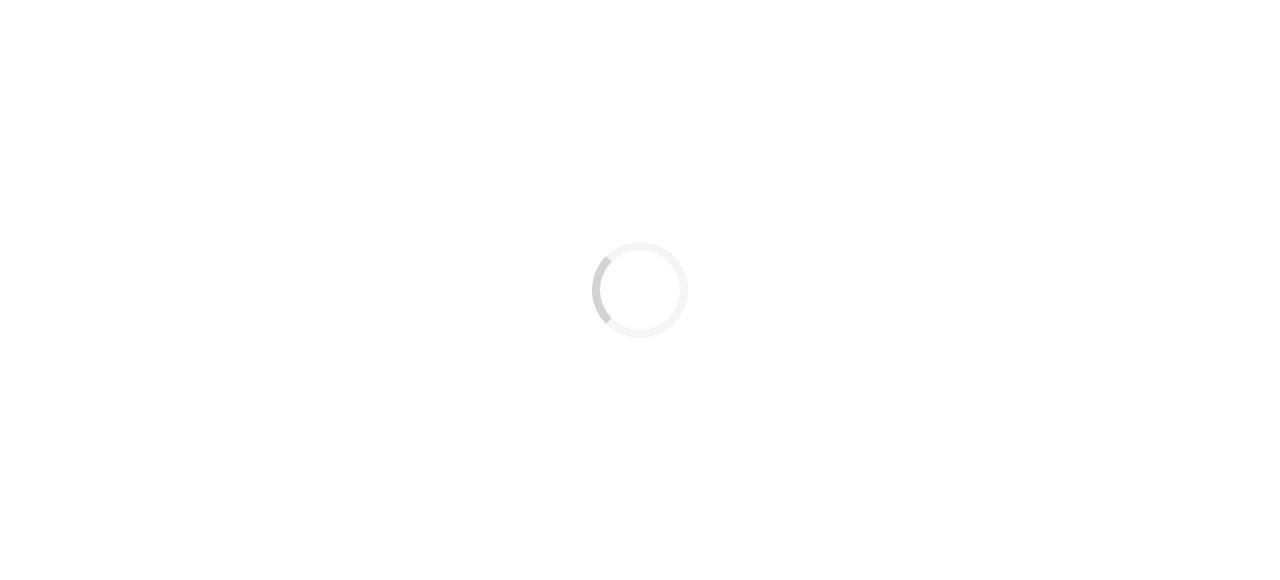 scroll, scrollTop: 0, scrollLeft: 0, axis: both 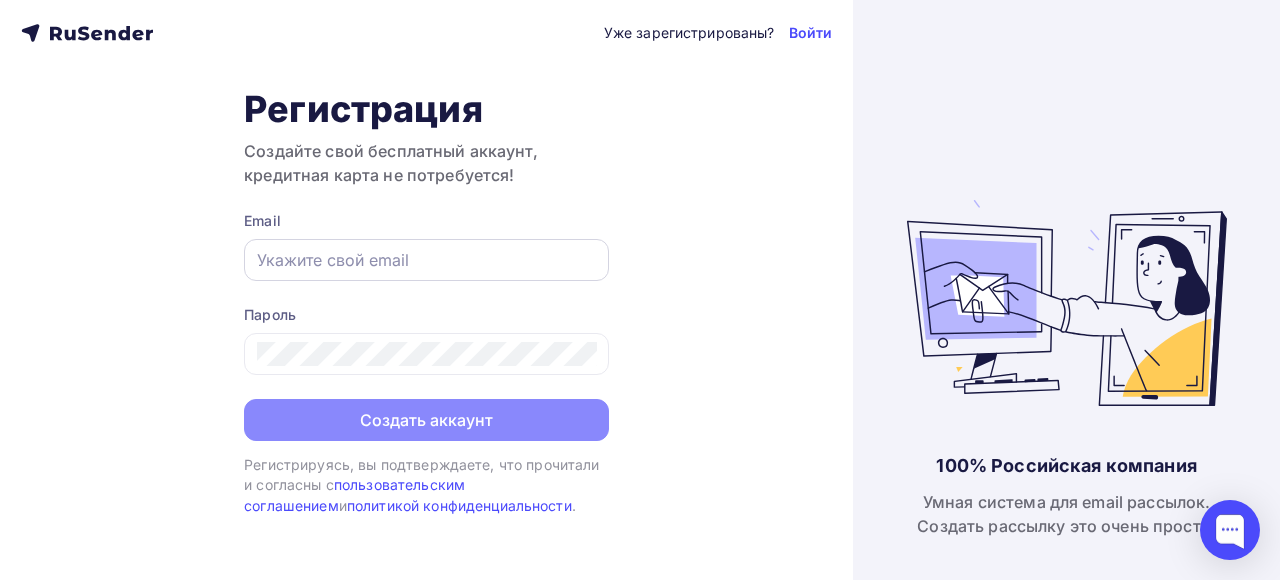 drag, startPoint x: 365, startPoint y: 237, endPoint x: 360, endPoint y: 257, distance: 20.615528 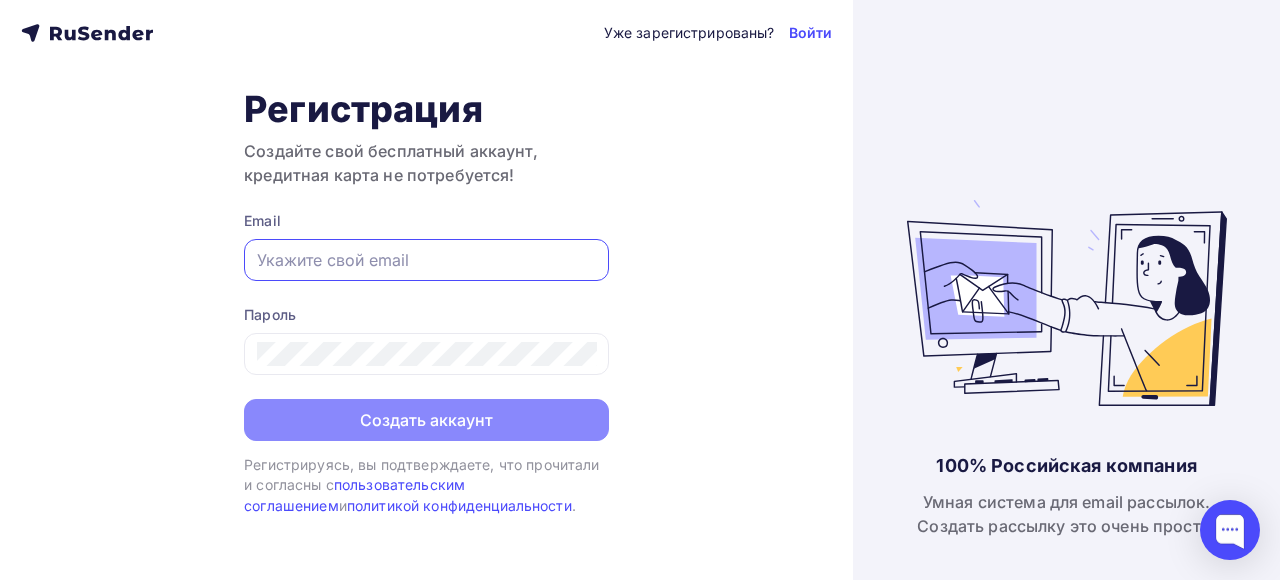click at bounding box center [426, 260] 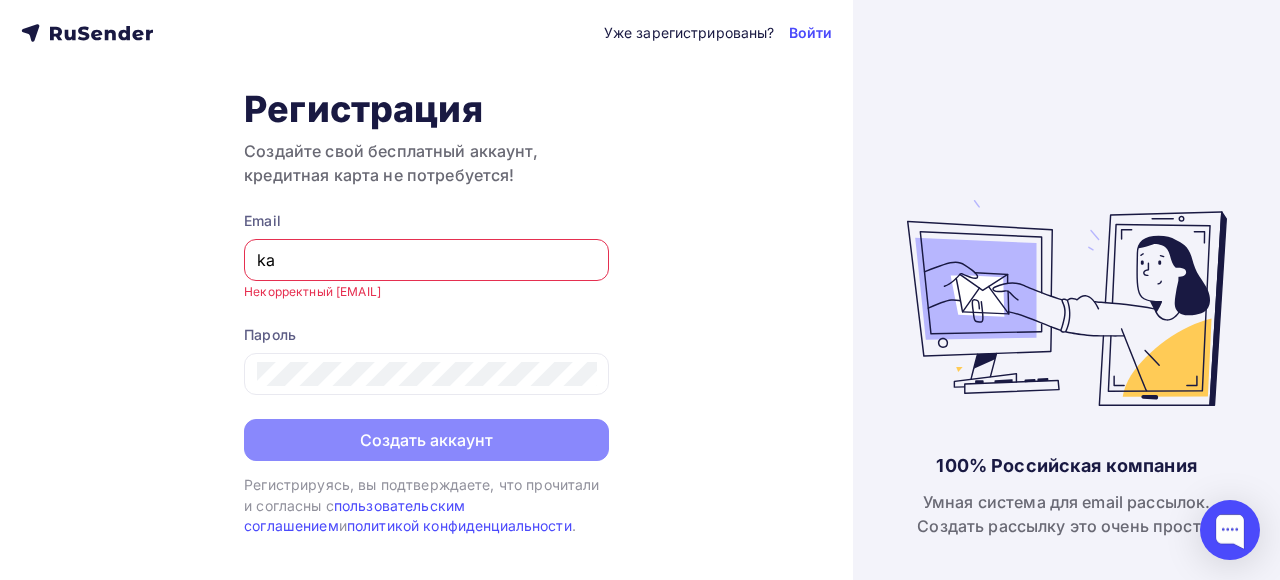 type on "[EMAIL]" 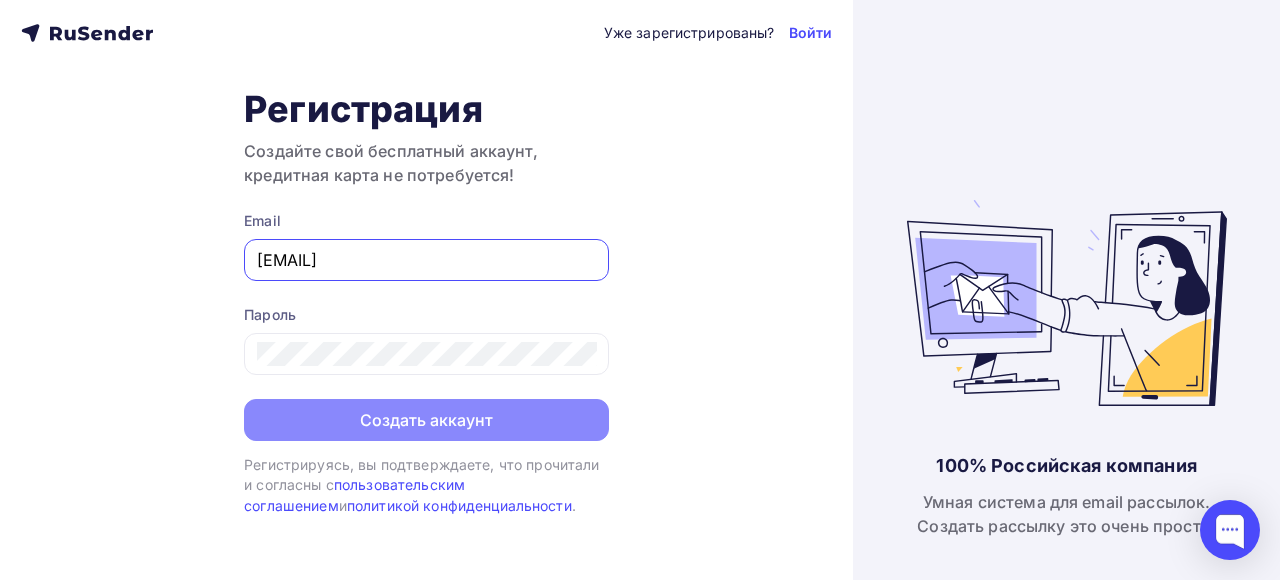 click on "Пароль" at bounding box center (426, 315) 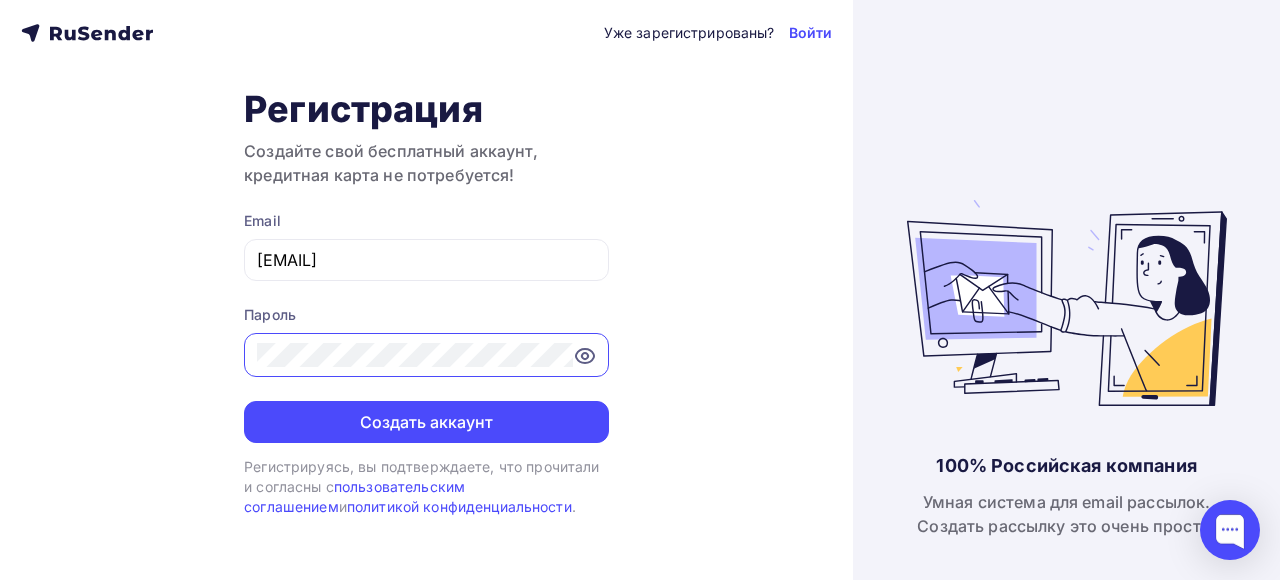 click on "Создать аккаунт" at bounding box center (426, 422) 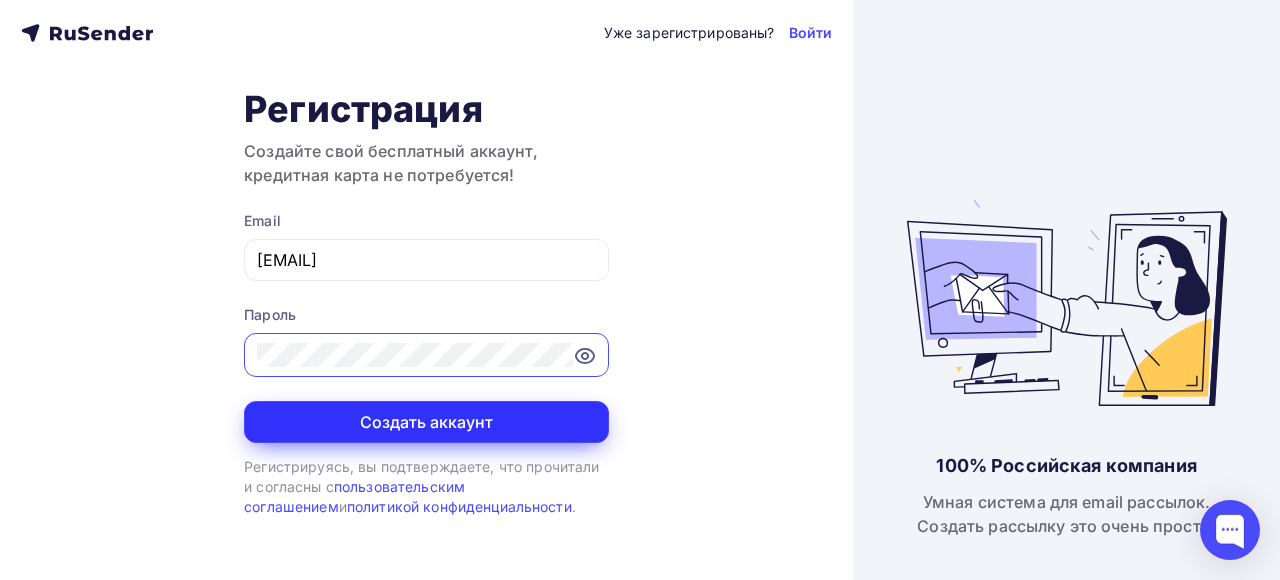 click on "Создать аккаунт" at bounding box center (426, 422) 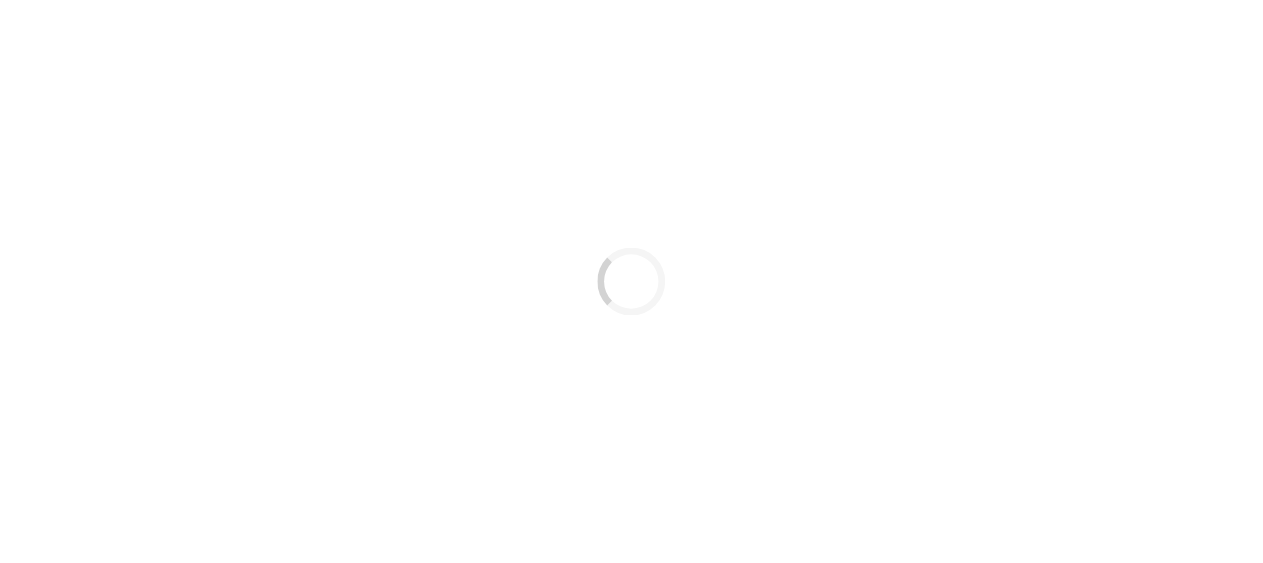 scroll, scrollTop: 0, scrollLeft: 0, axis: both 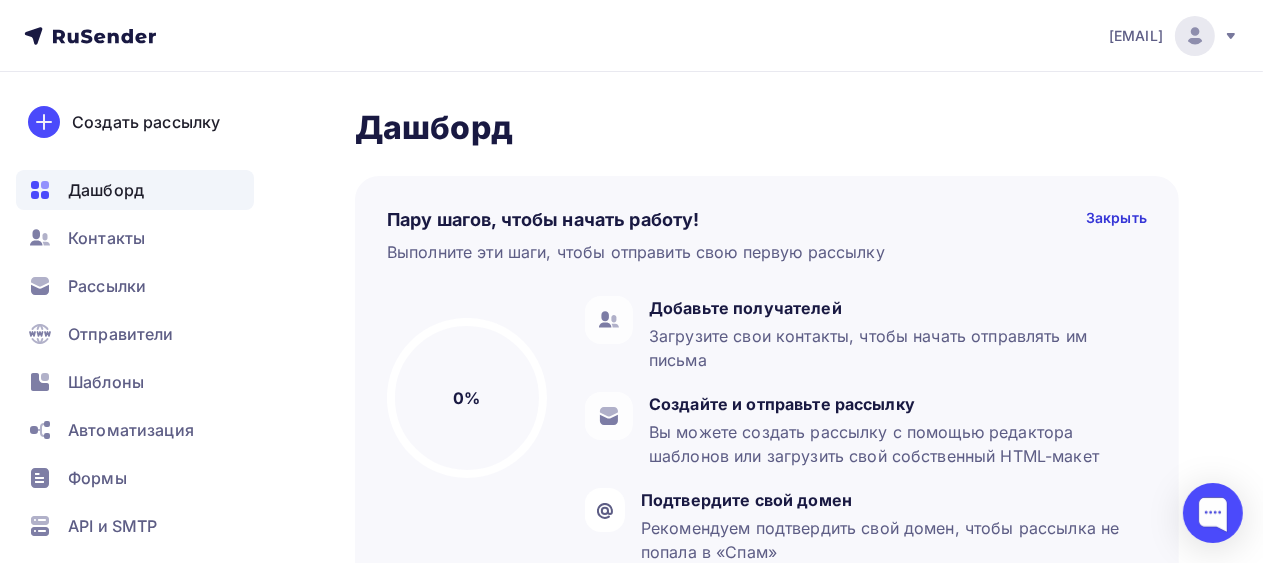 click at bounding box center [1231, 36] 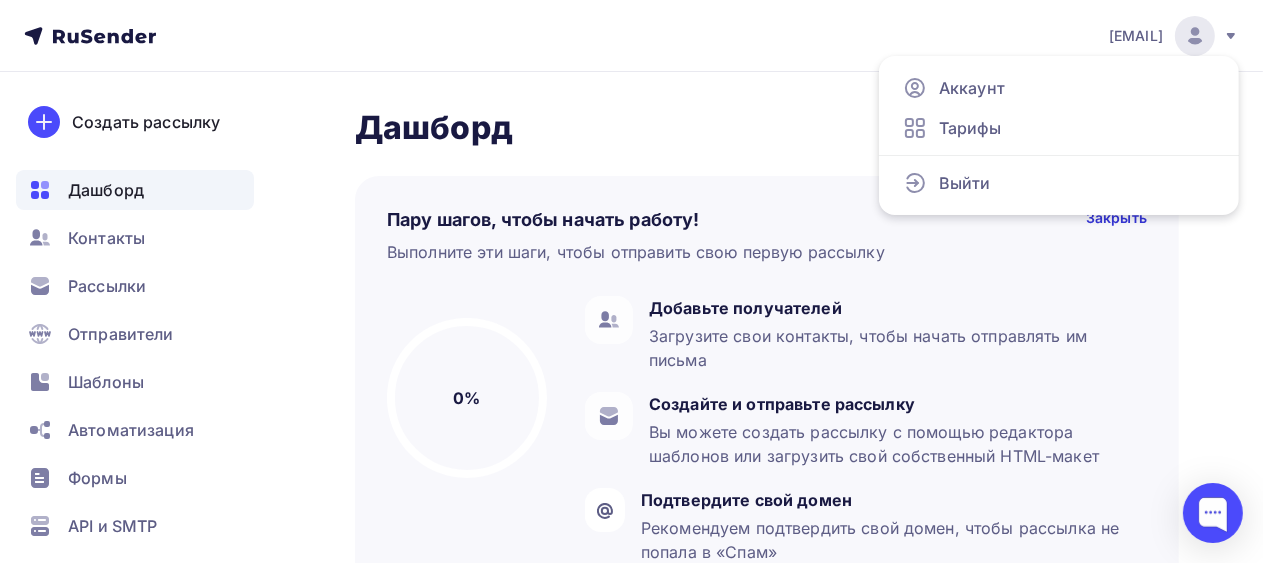 click on "karimov.rinat.v@gmail.com             Аккаунт         Тарифы       Выйти
Создать рассылку
Дашборд
Контакты
Рассылки
Отправители
Шаблоны
Автоматизация
Формы
API и SMTP
Помощь
Telegram
Аккаунт         Тарифы                   Помощь       Выйти" at bounding box center (631, 36) 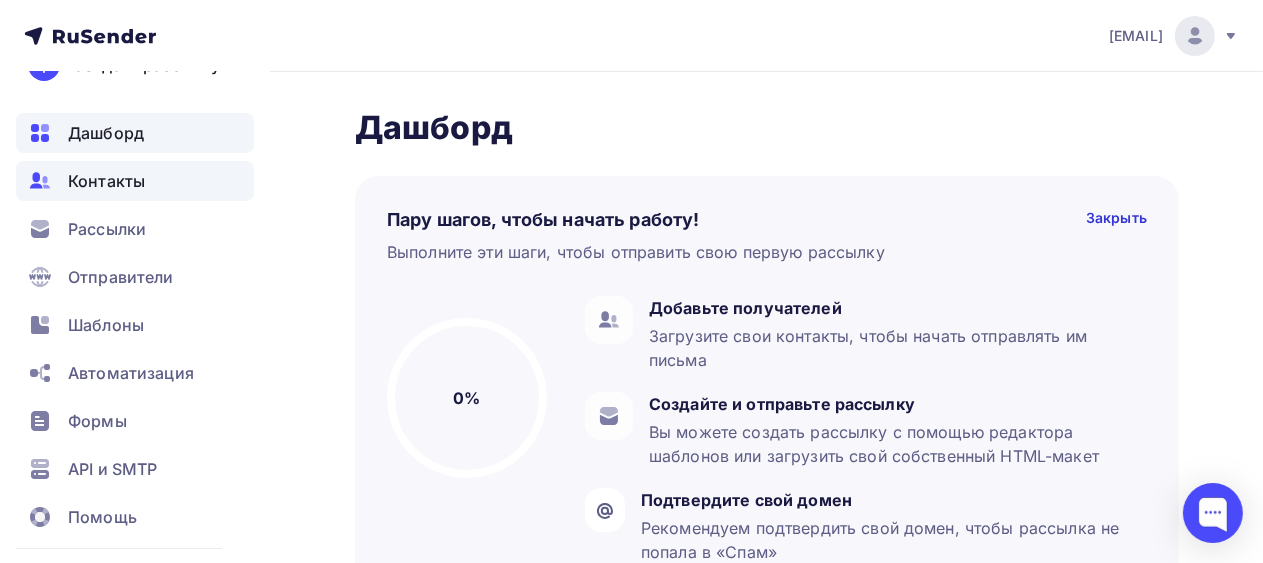scroll, scrollTop: 97, scrollLeft: 0, axis: vertical 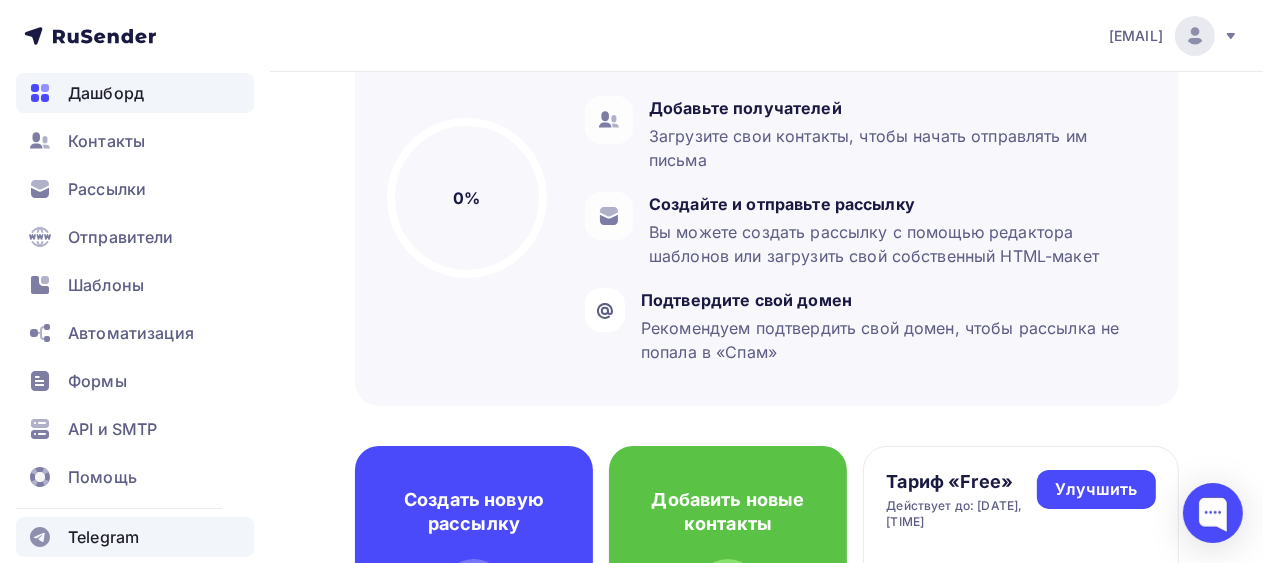 click on "Telegram" at bounding box center [103, 537] 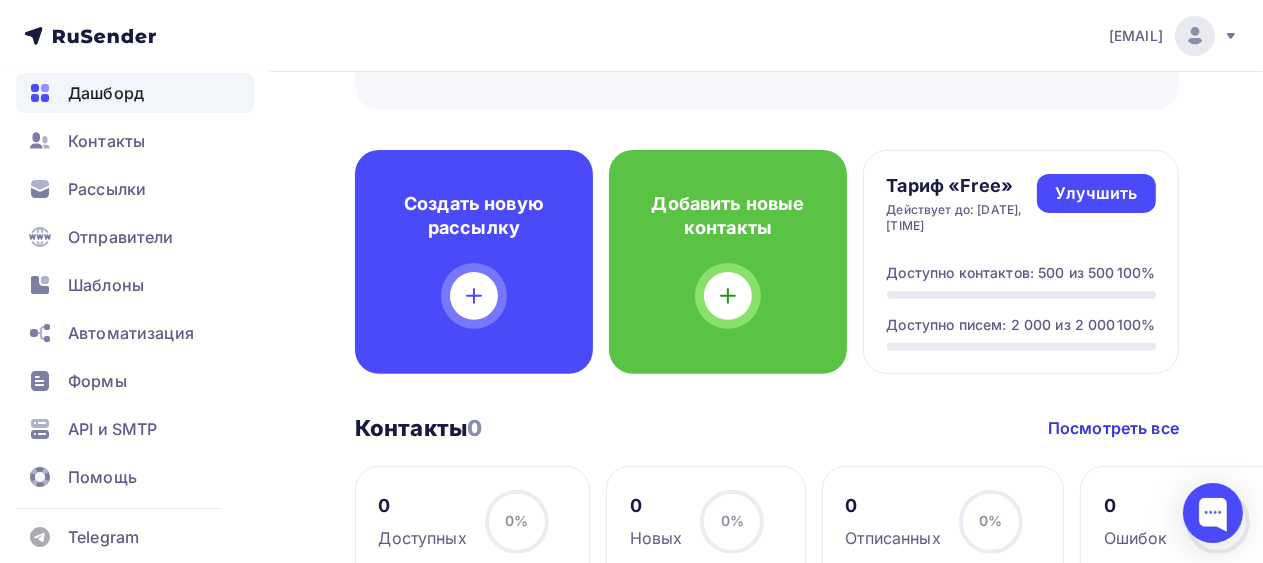 scroll, scrollTop: 400, scrollLeft: 0, axis: vertical 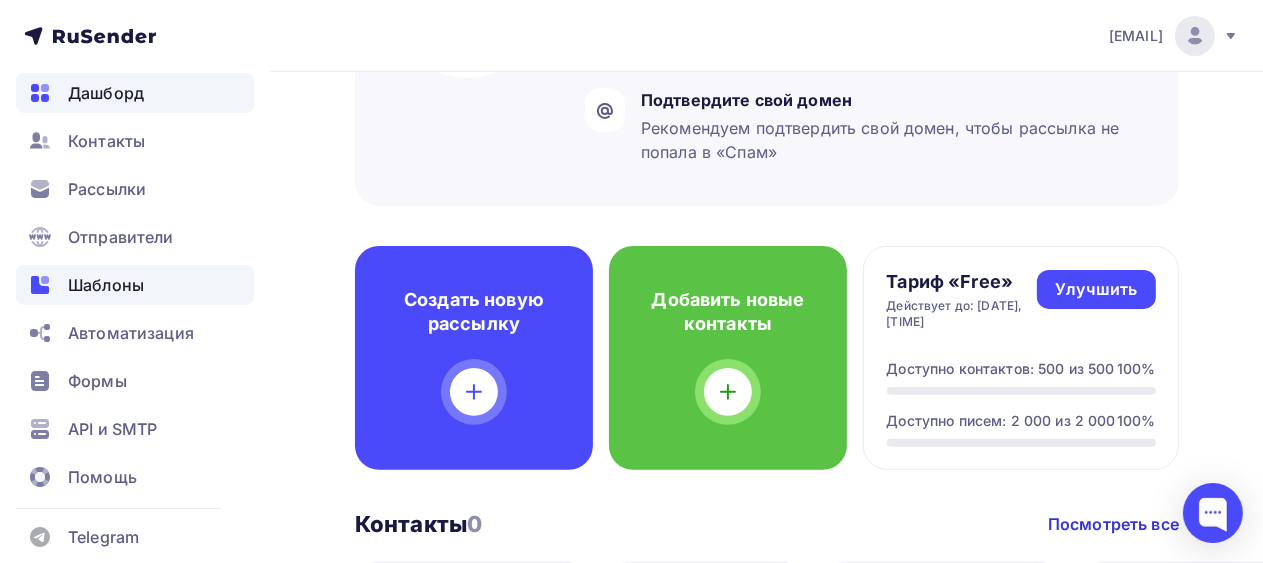 click on "Шаблоны" at bounding box center (106, 285) 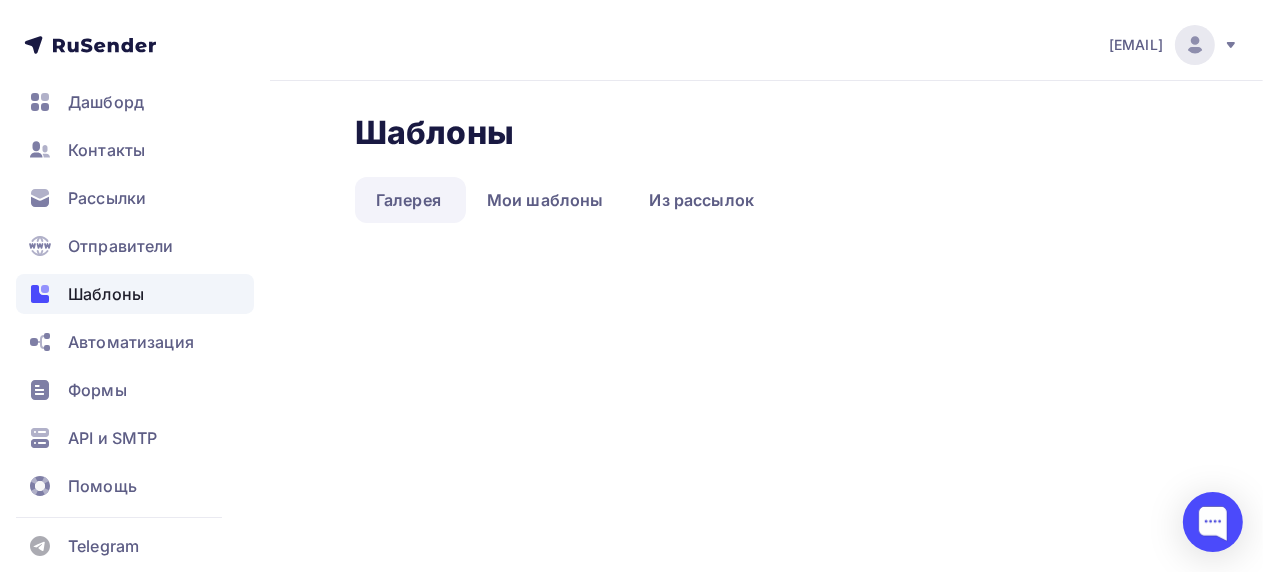 scroll, scrollTop: 0, scrollLeft: 0, axis: both 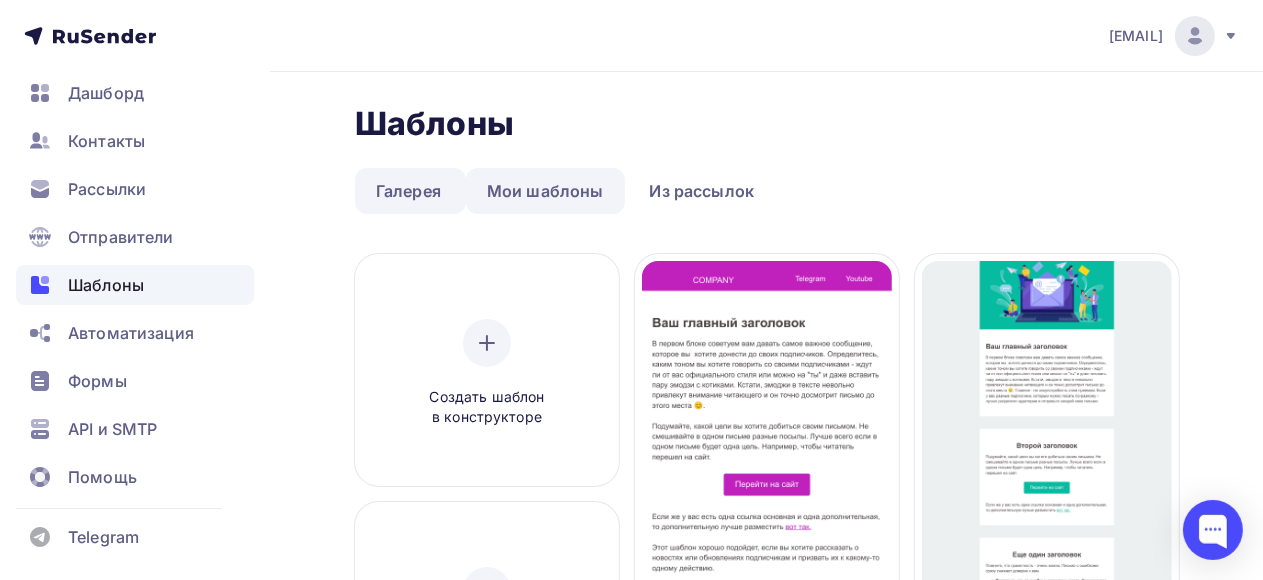 click on "Мои шаблоны" at bounding box center [408, 191] 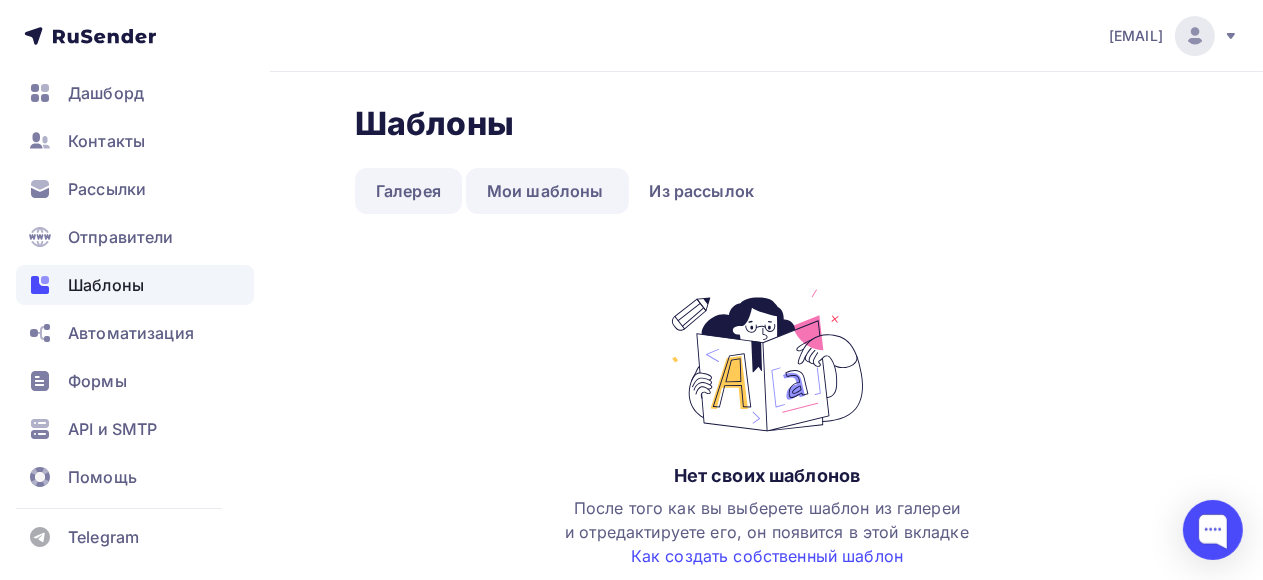 click on "Галерея" at bounding box center (408, 191) 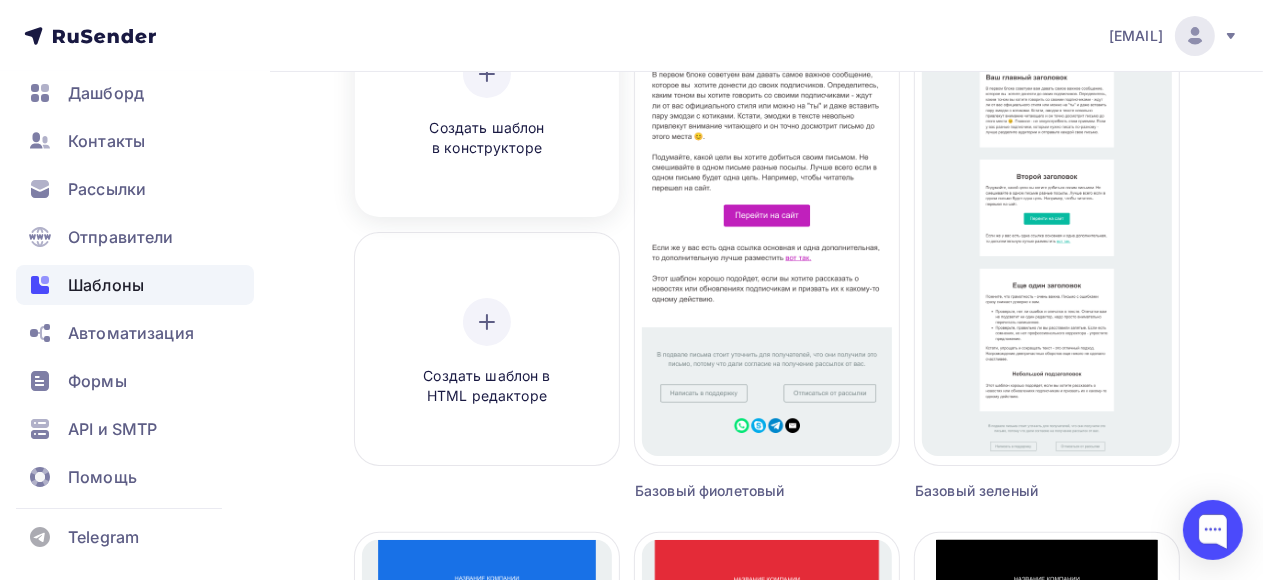 scroll, scrollTop: 300, scrollLeft: 0, axis: vertical 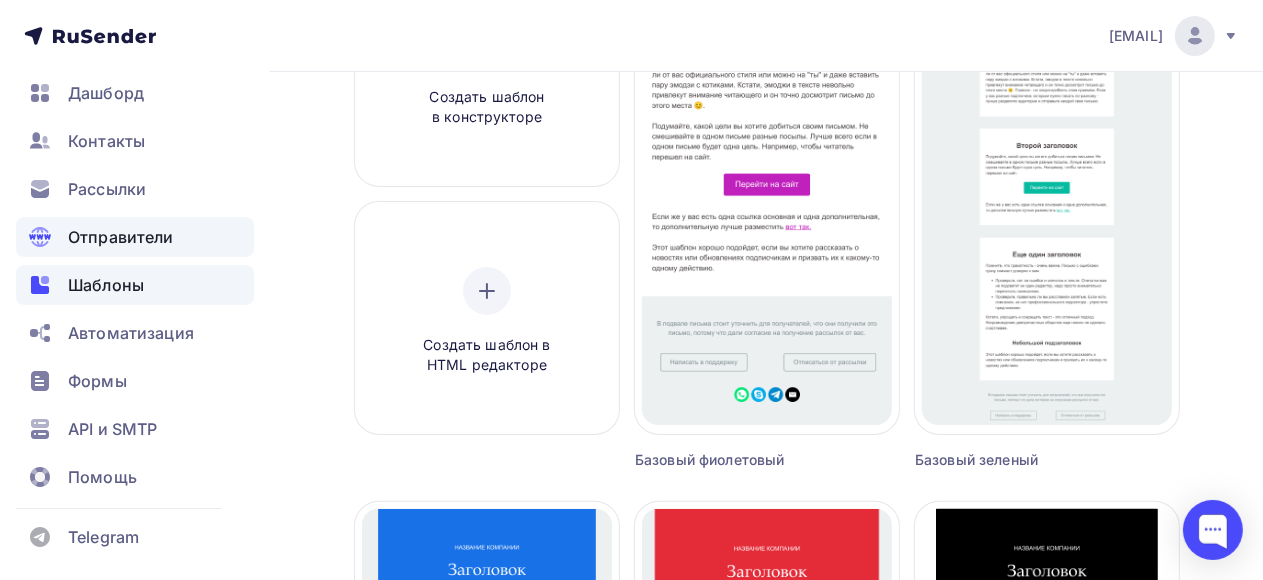 click on "Отправители" at bounding box center [121, 237] 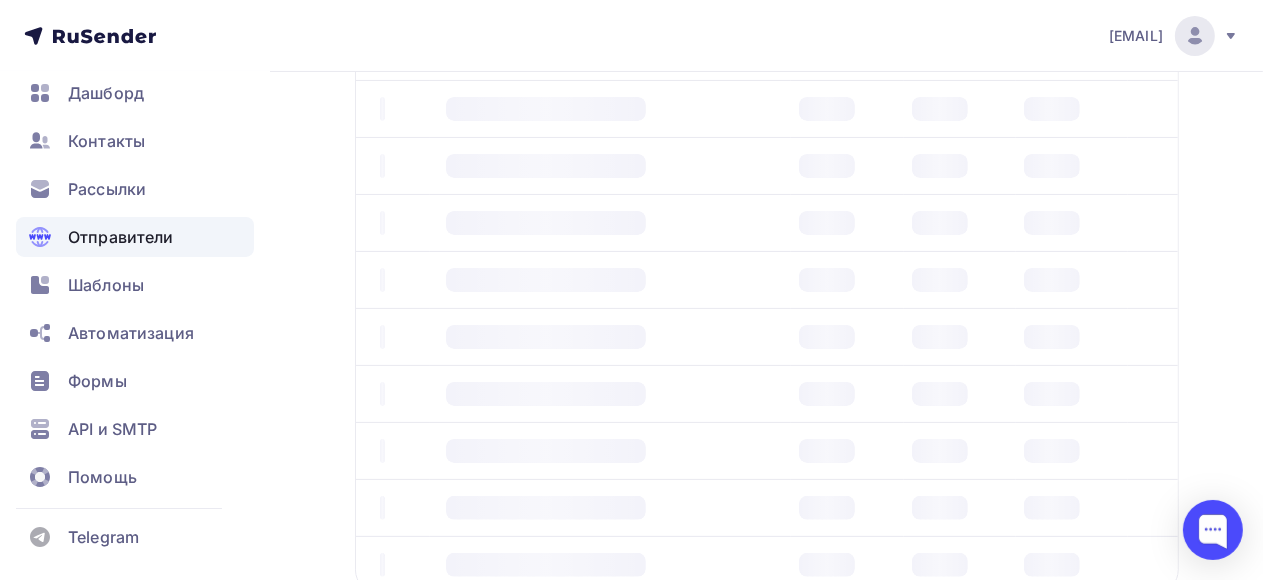 scroll, scrollTop: 0, scrollLeft: 0, axis: both 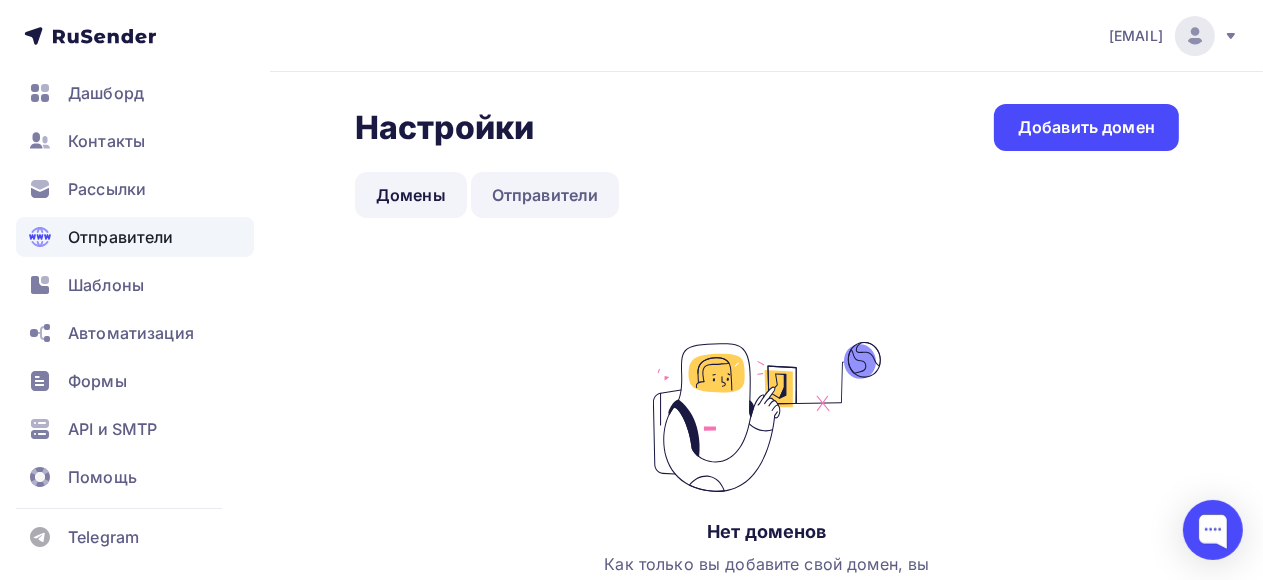 click on "Отправители" at bounding box center (545, 195) 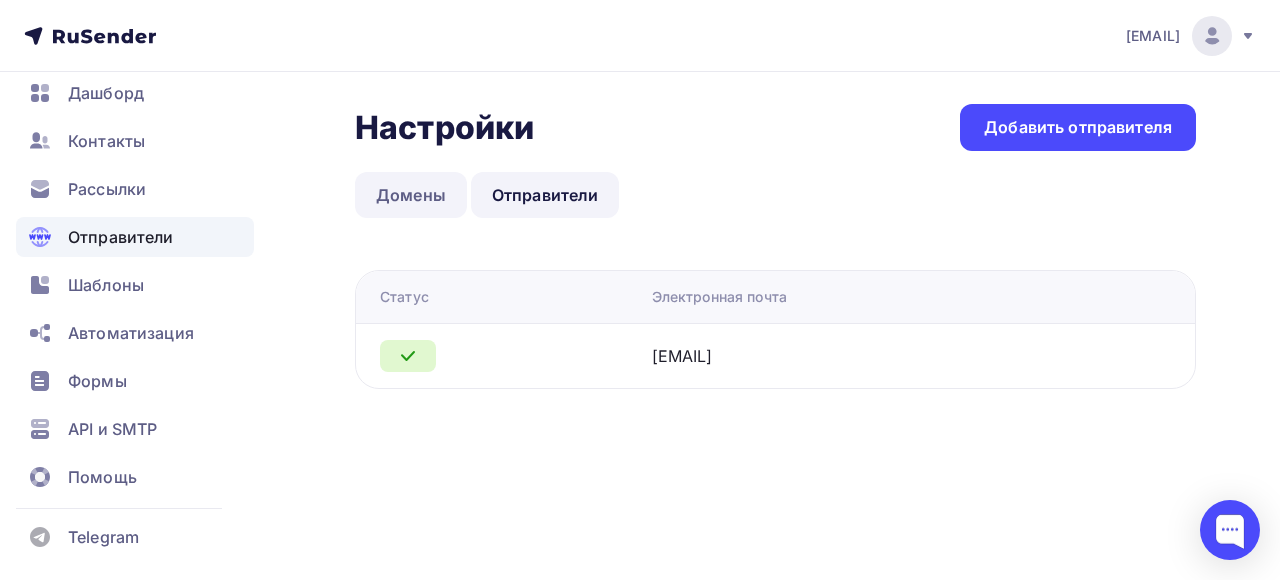 click on "Домены" at bounding box center (411, 195) 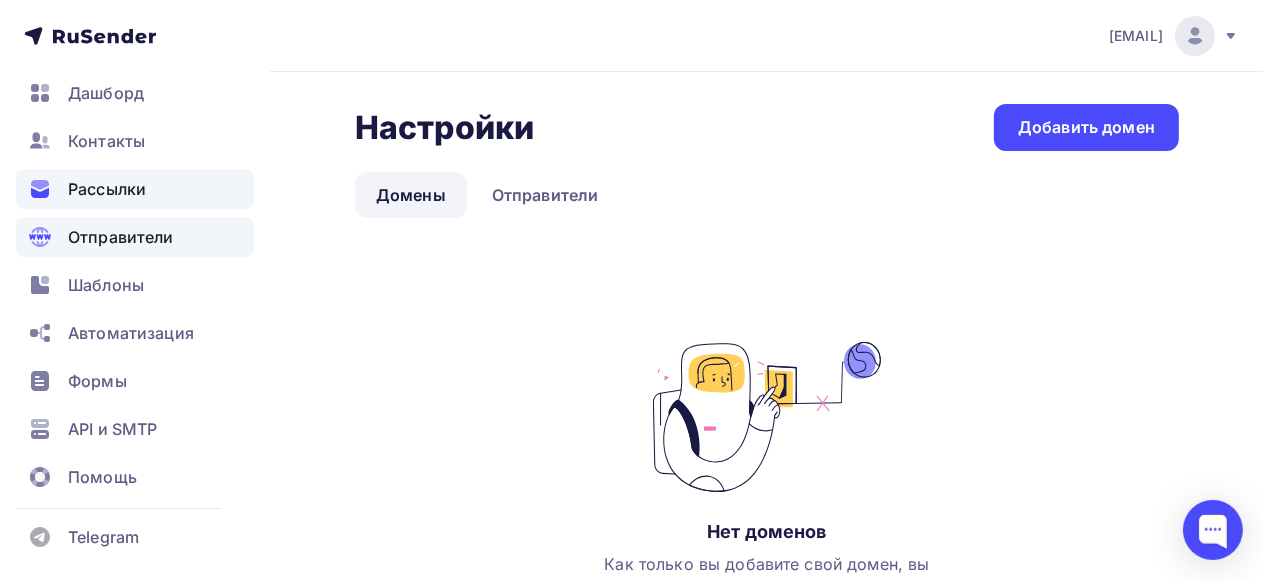 click on "Рассылки" at bounding box center [107, 189] 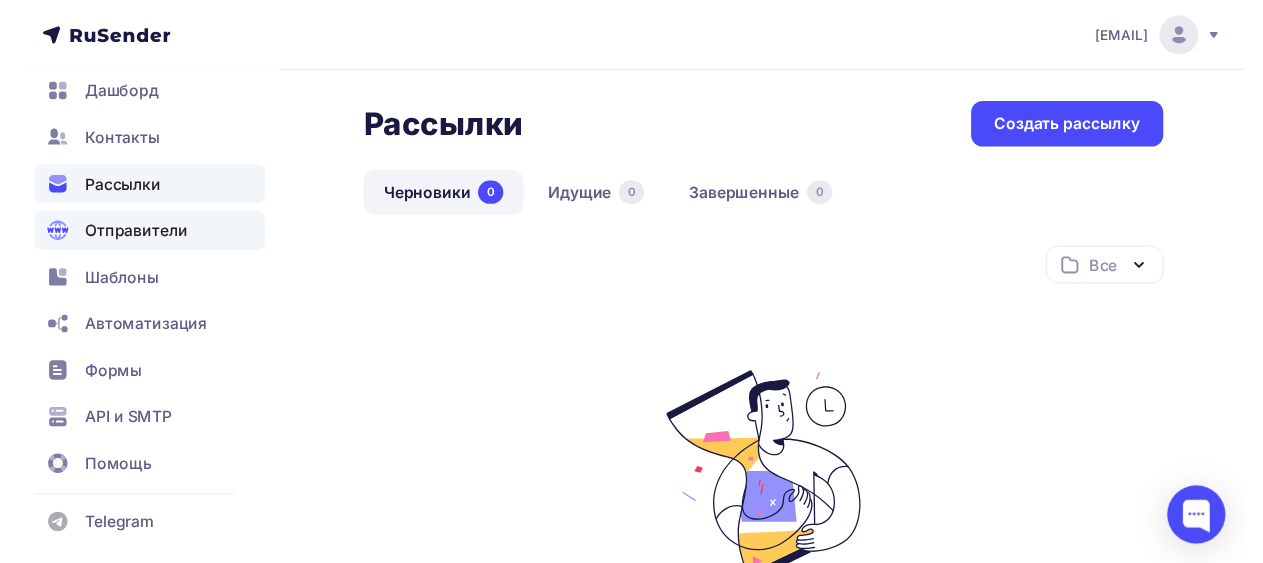 scroll, scrollTop: 0, scrollLeft: 0, axis: both 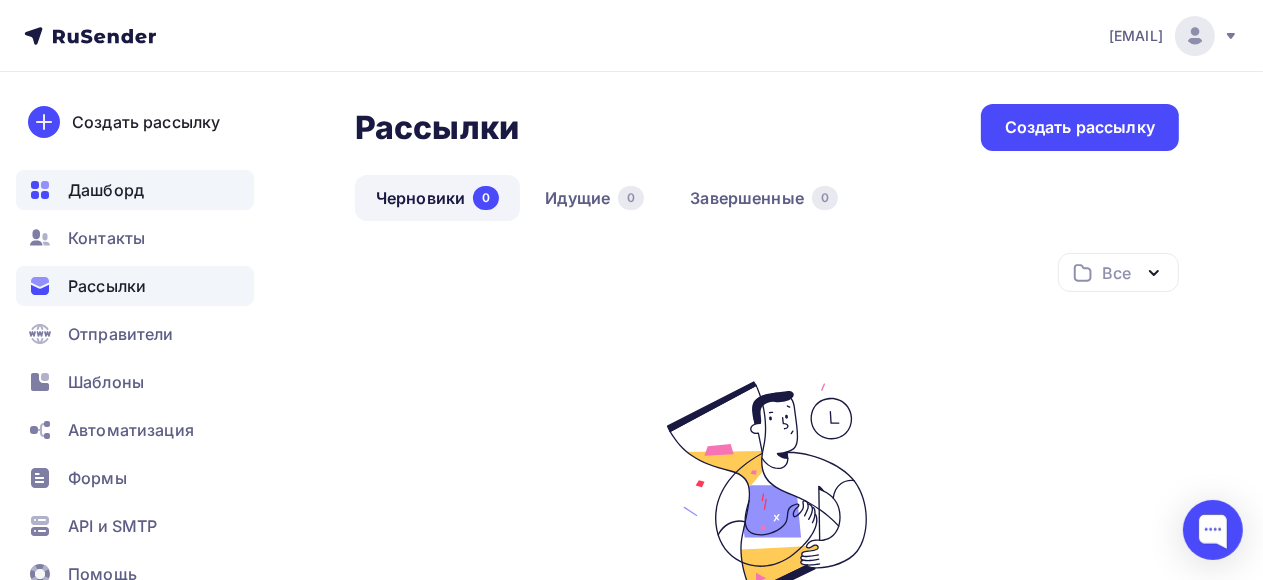 click on "Дашборд" at bounding box center (106, 190) 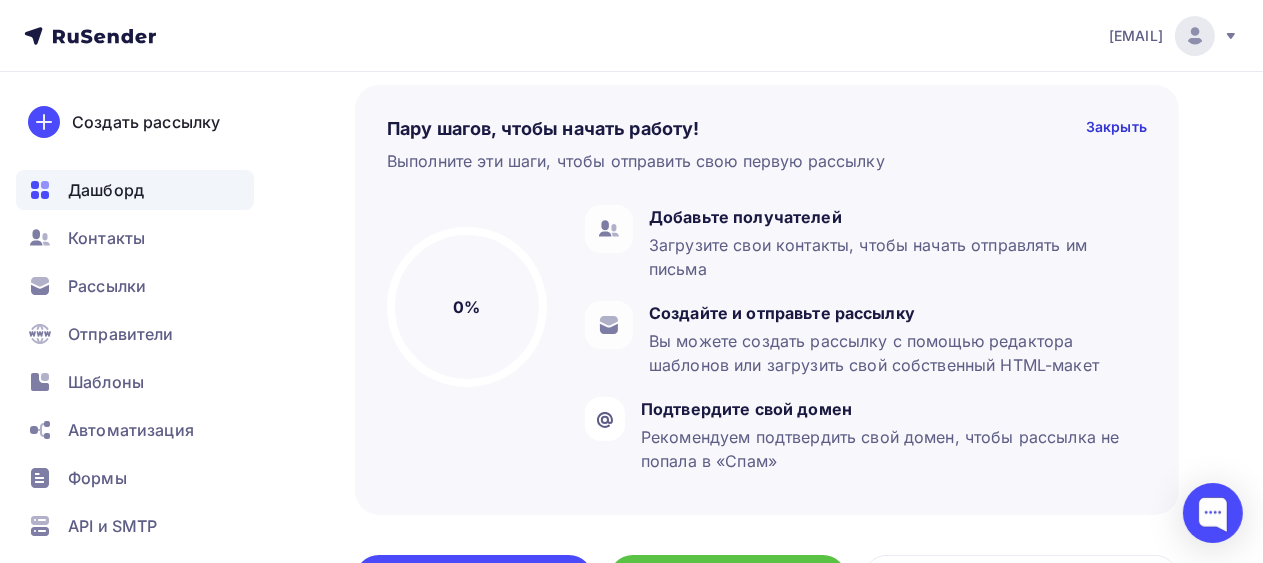scroll, scrollTop: 100, scrollLeft: 0, axis: vertical 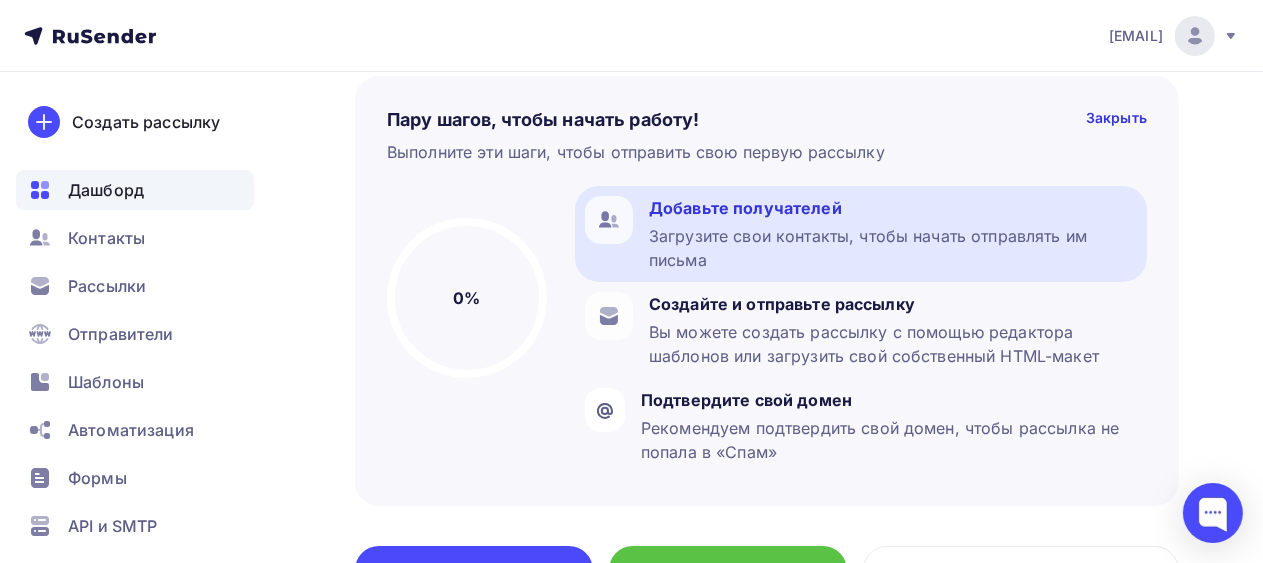 click on "Добавьте получателей" at bounding box center [893, 208] 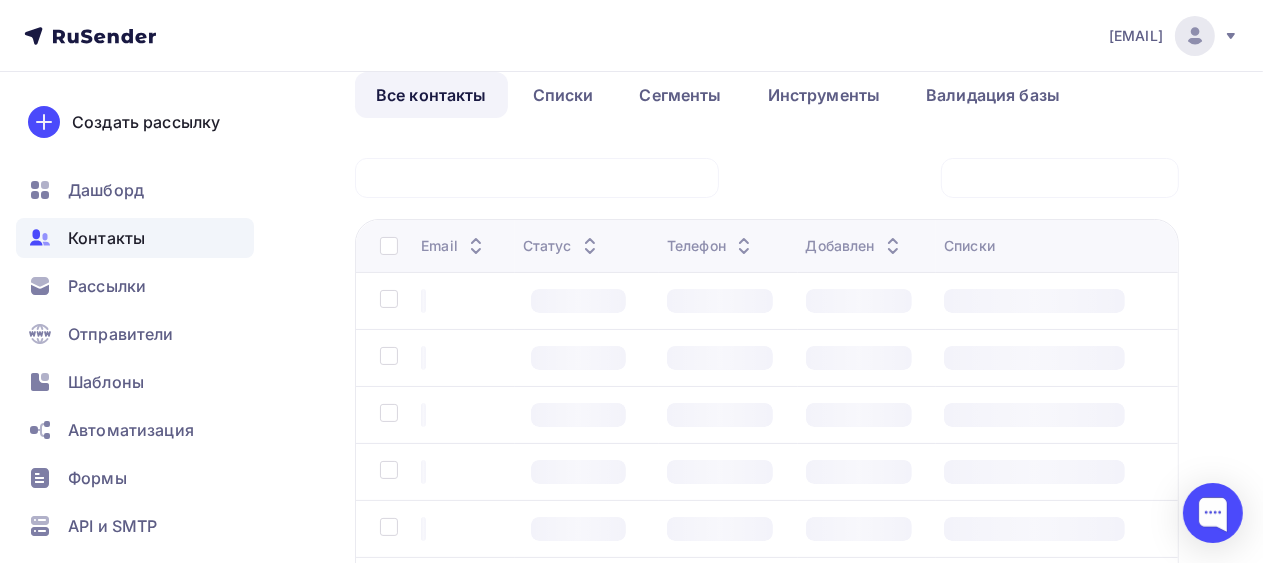 scroll, scrollTop: 0, scrollLeft: 0, axis: both 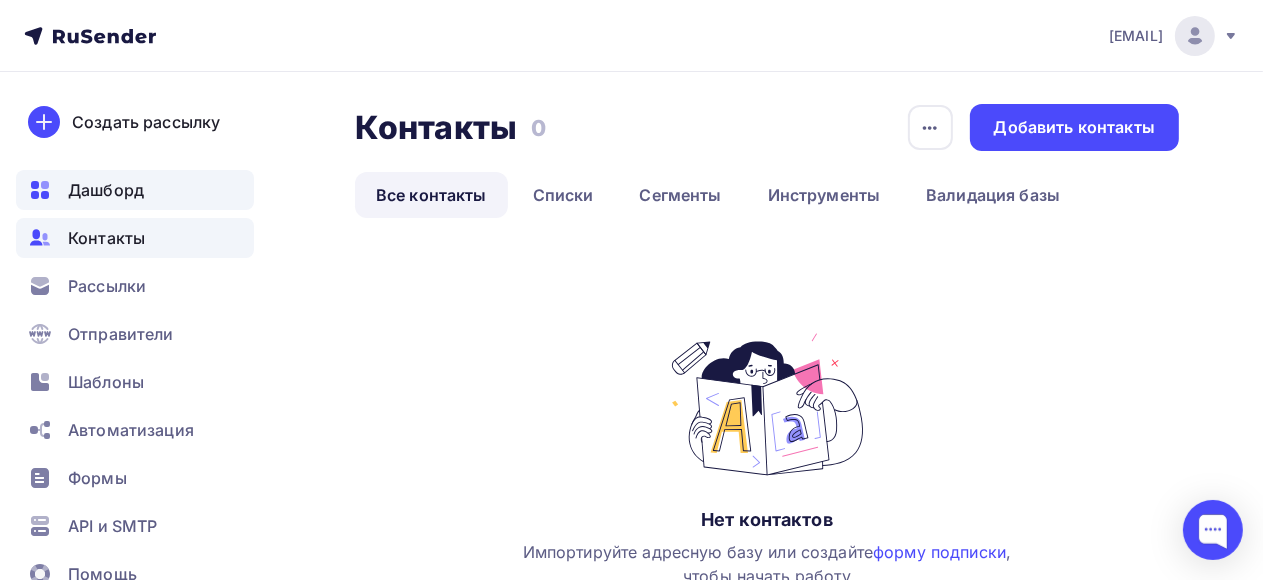 click on "Дашборд" at bounding box center (106, 190) 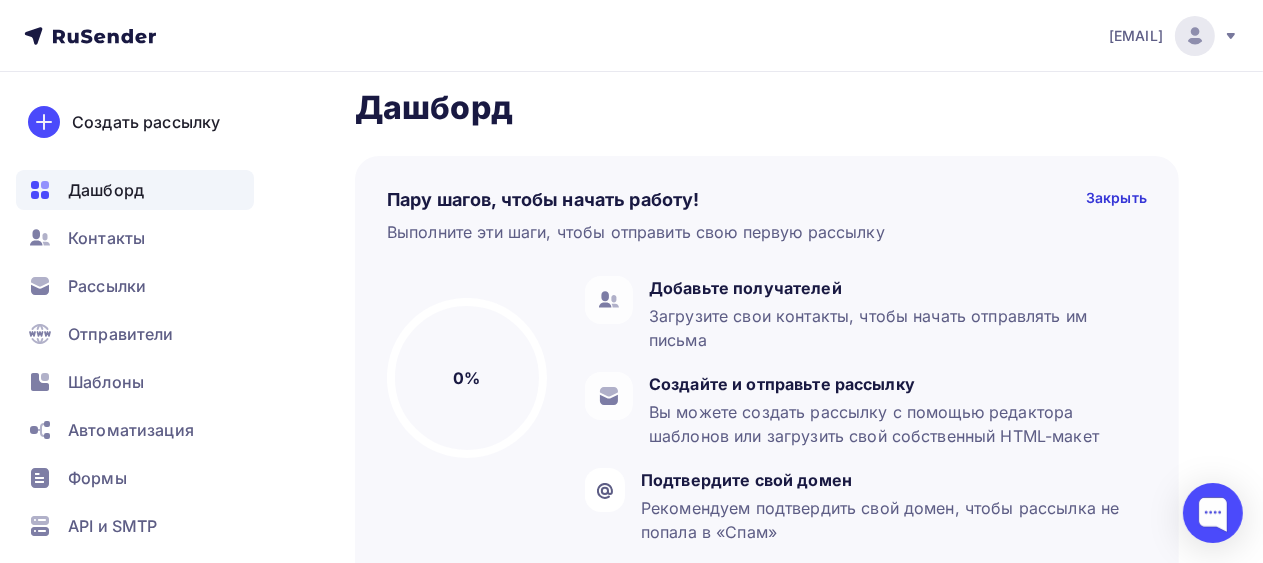 scroll, scrollTop: 0, scrollLeft: 0, axis: both 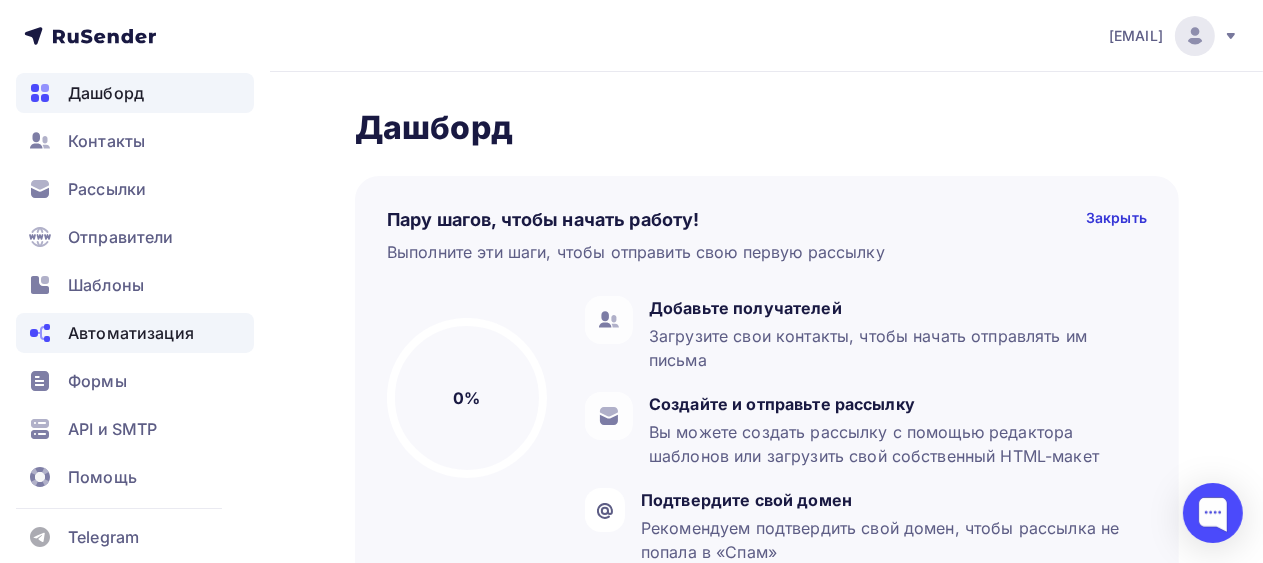 click on "Автоматизация" at bounding box center [131, 333] 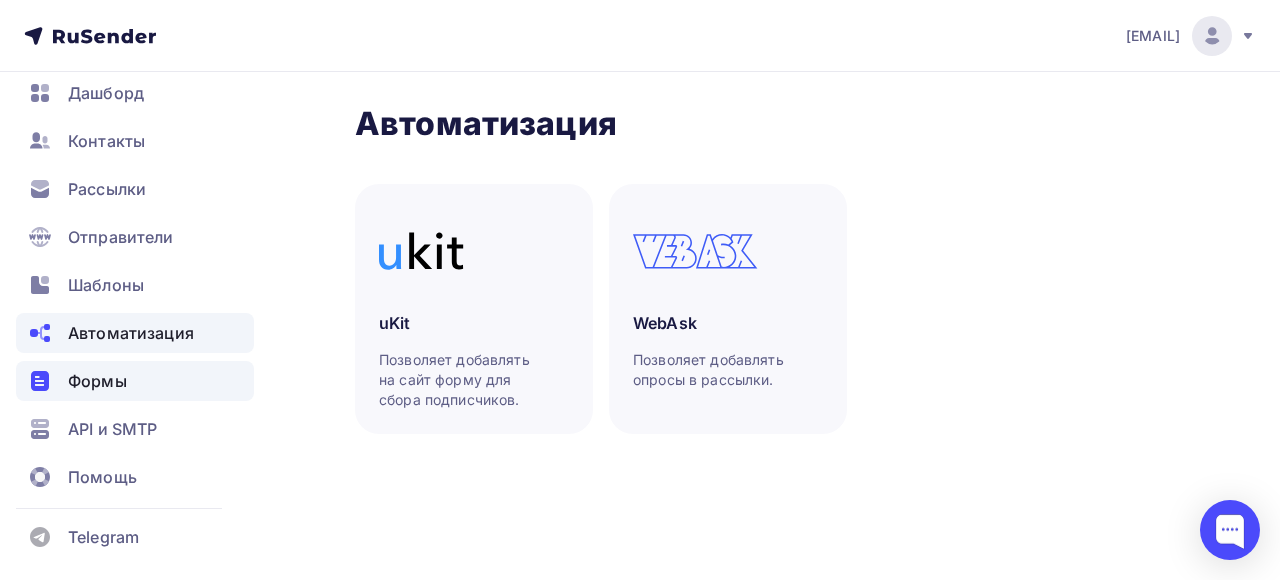 click on "Формы" at bounding box center [135, 381] 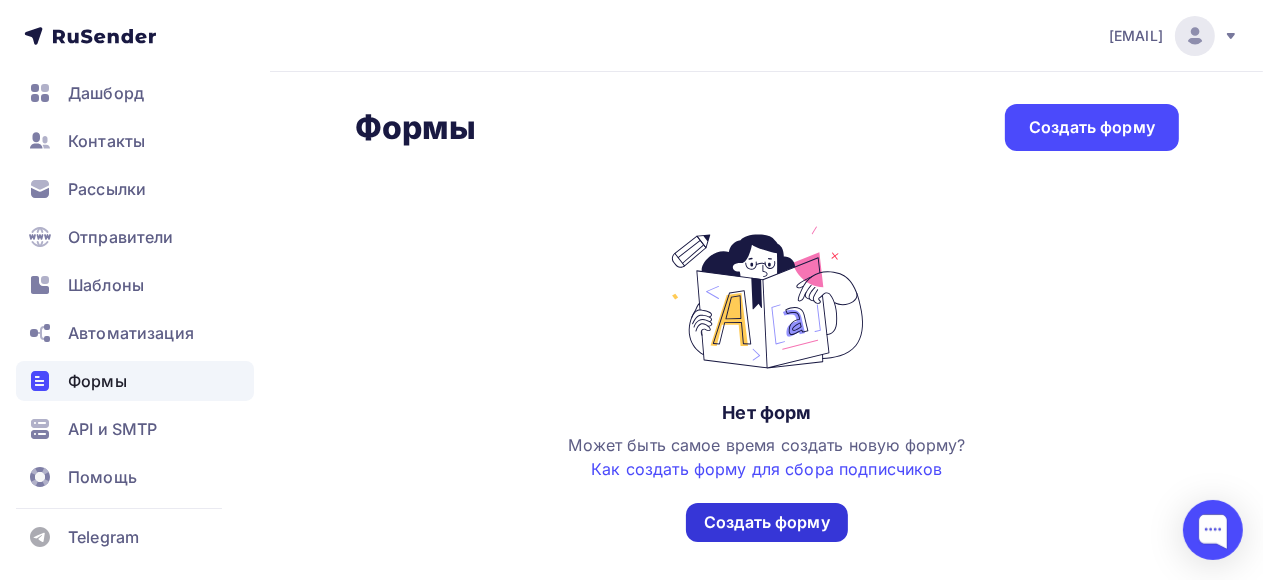 click on "Создать форму" at bounding box center [767, 522] 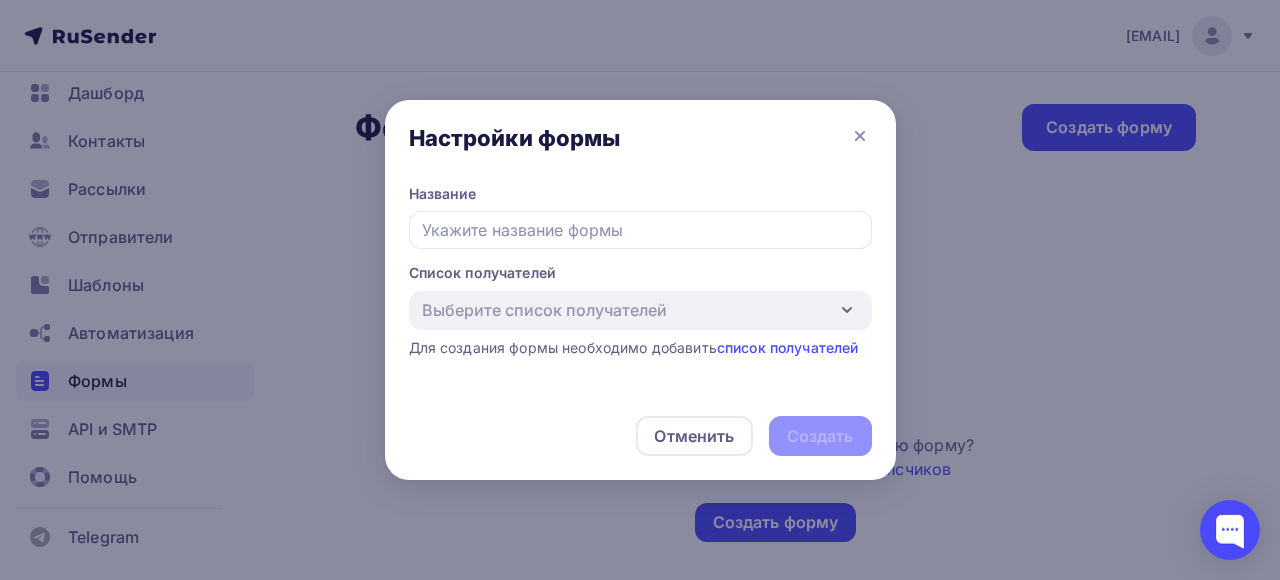 click on "Список получателей
Выберите список получателей
Добавить список
Для создания формы необходимо добавить
список получателей" at bounding box center [640, 310] 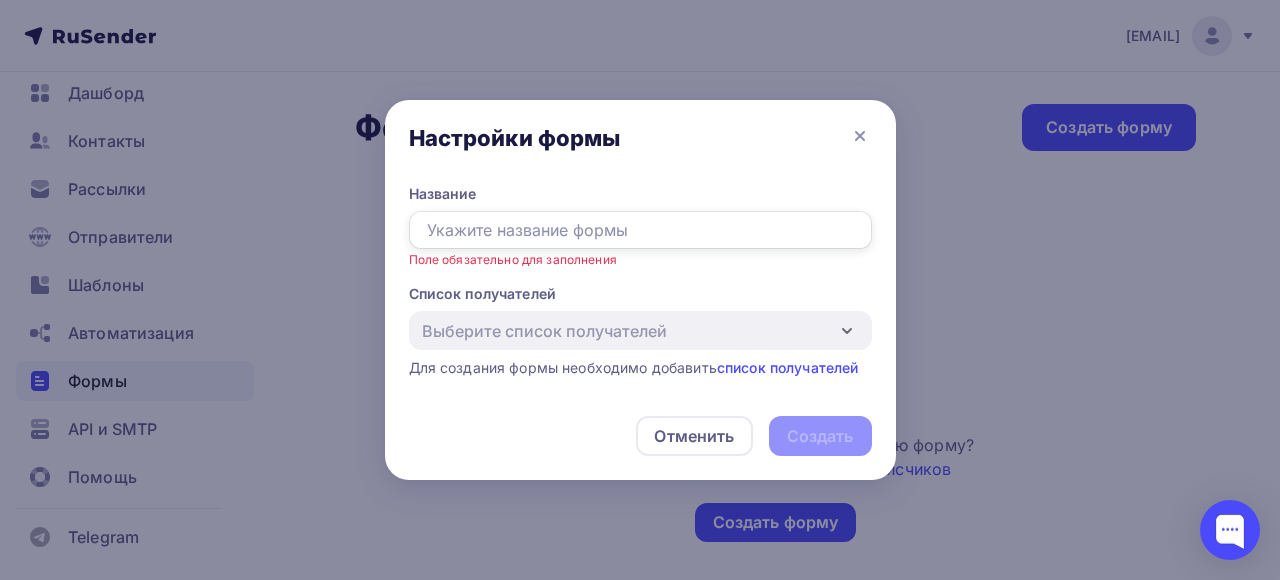 click at bounding box center [640, 230] 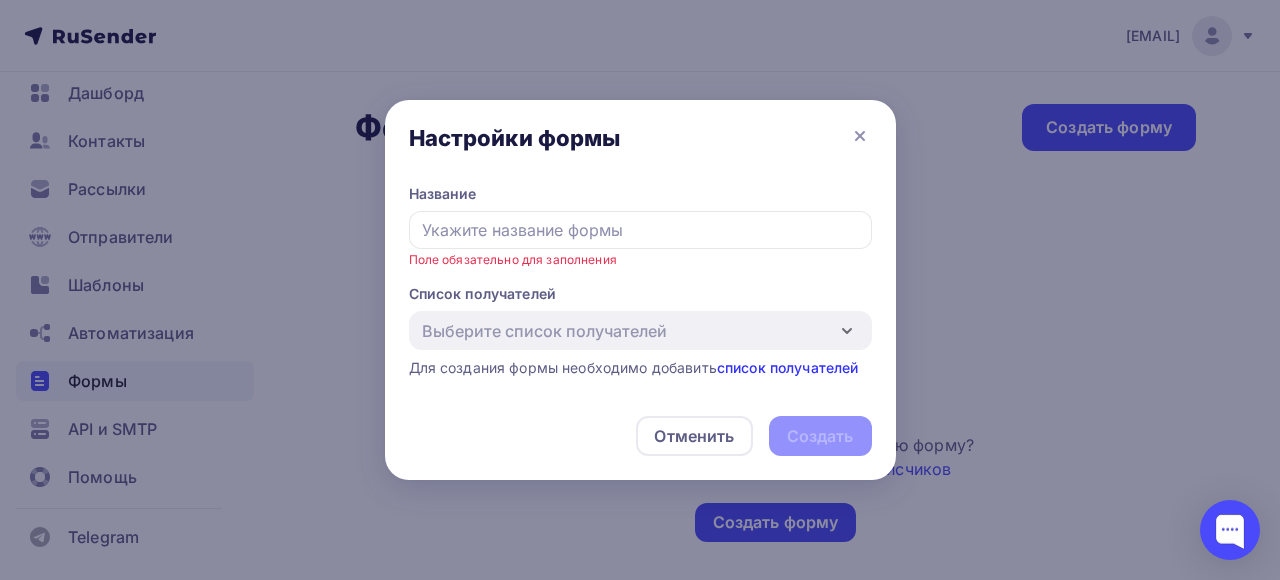 click on "список получателей" at bounding box center [788, 367] 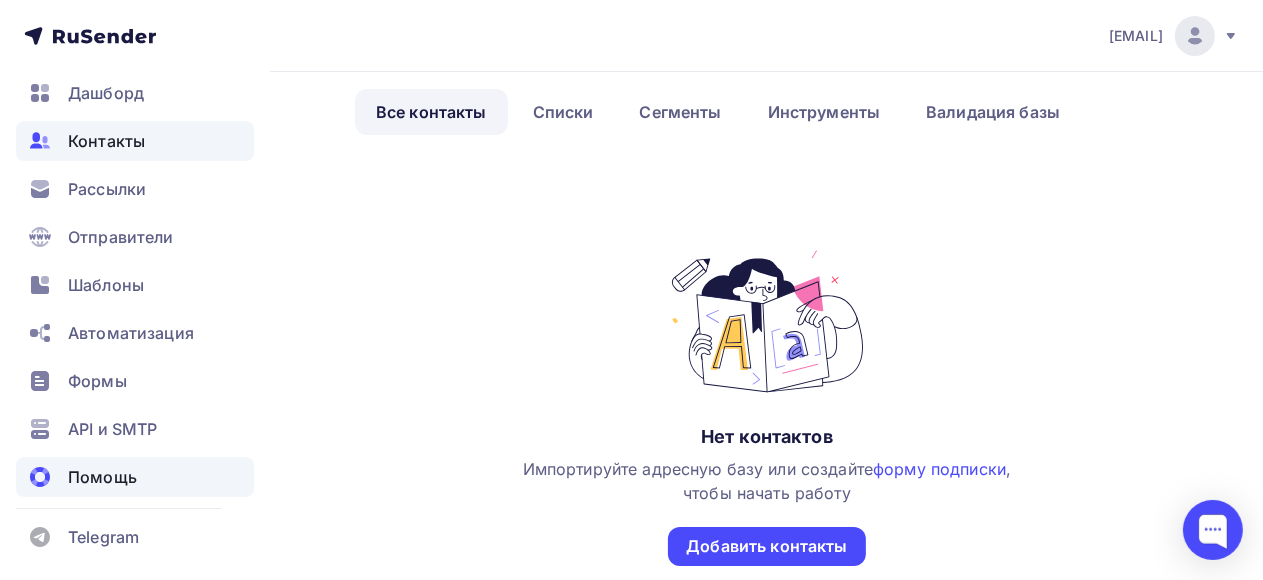 scroll, scrollTop: 100, scrollLeft: 0, axis: vertical 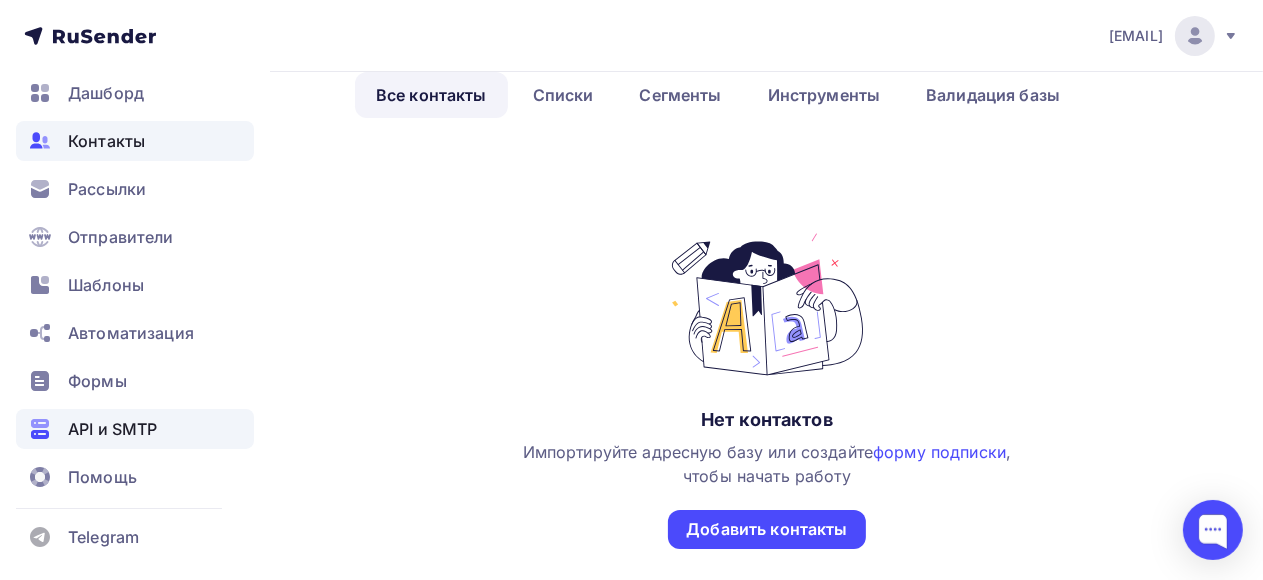 click on "API и SMTP" at bounding box center [135, 429] 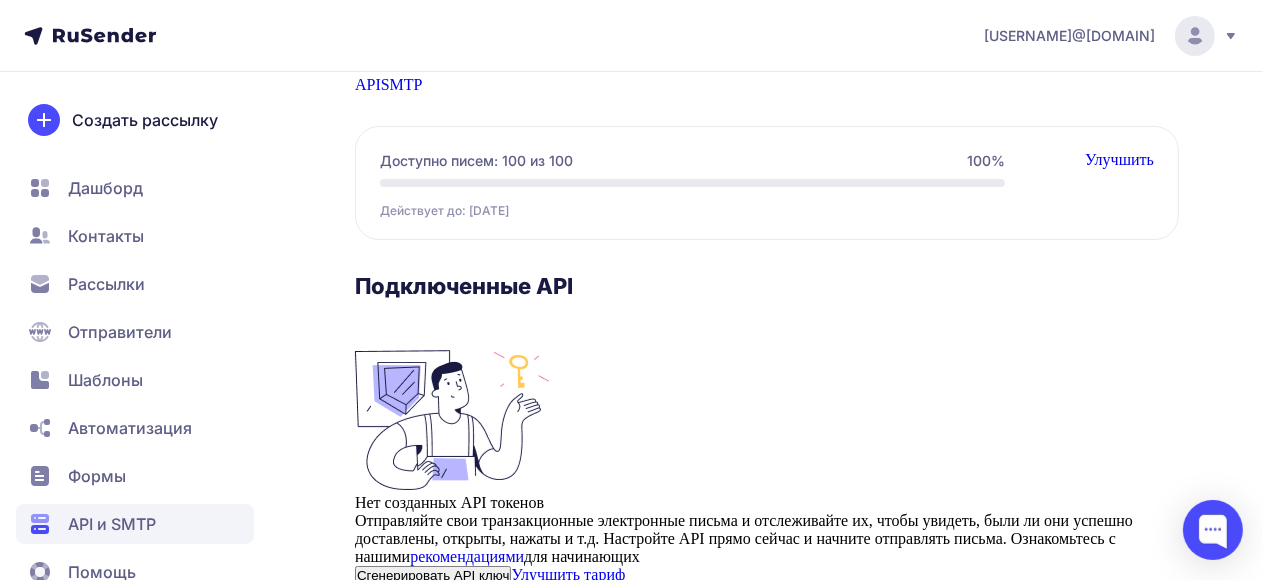 scroll, scrollTop: 0, scrollLeft: 0, axis: both 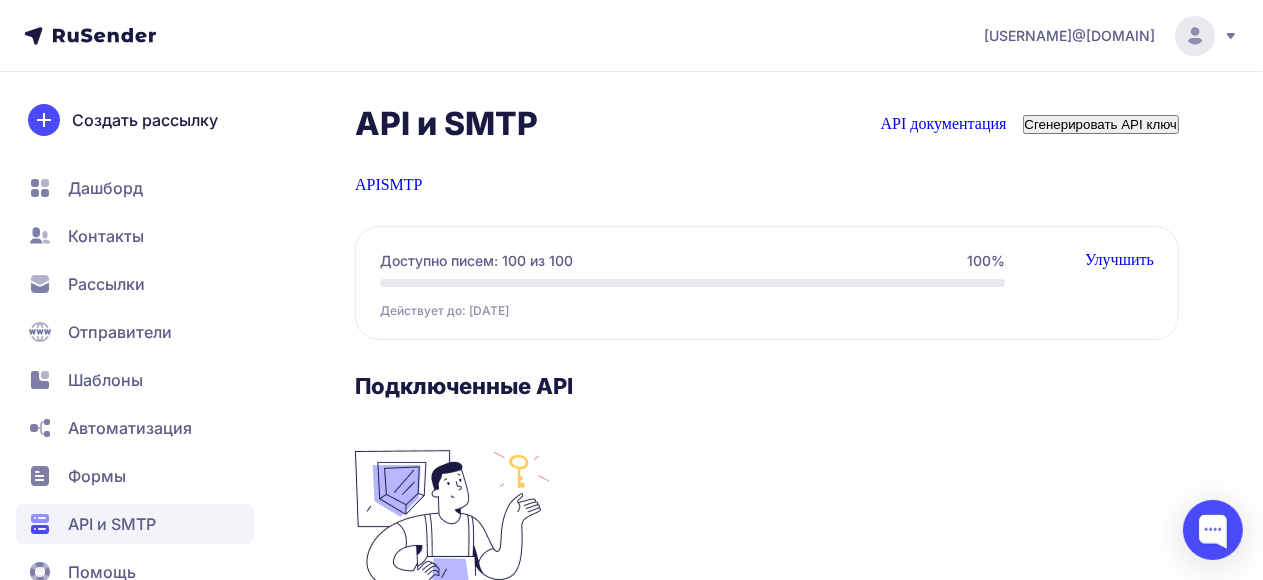 click on "Дашборд" at bounding box center [105, 188] 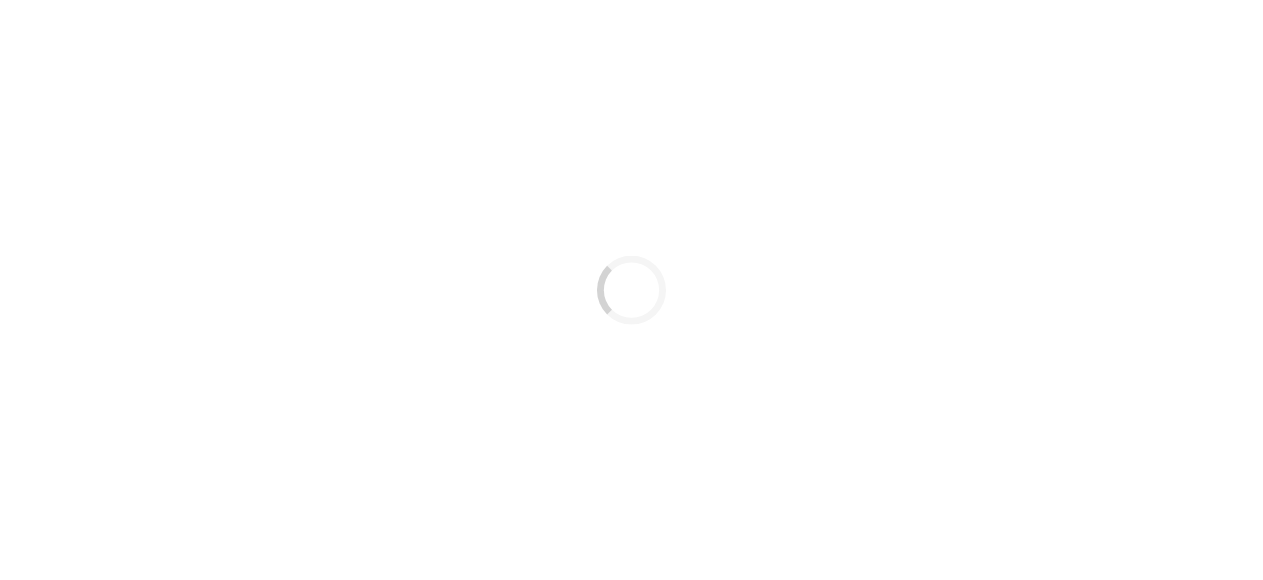 scroll, scrollTop: 0, scrollLeft: 0, axis: both 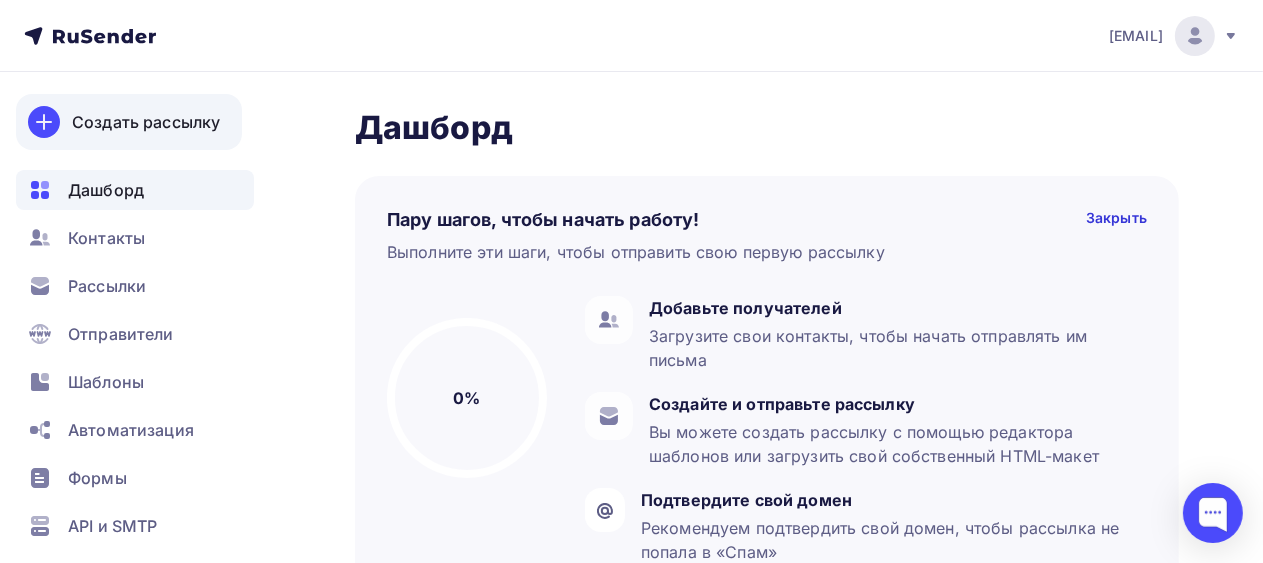 click on "Создать рассылку" at bounding box center (146, 122) 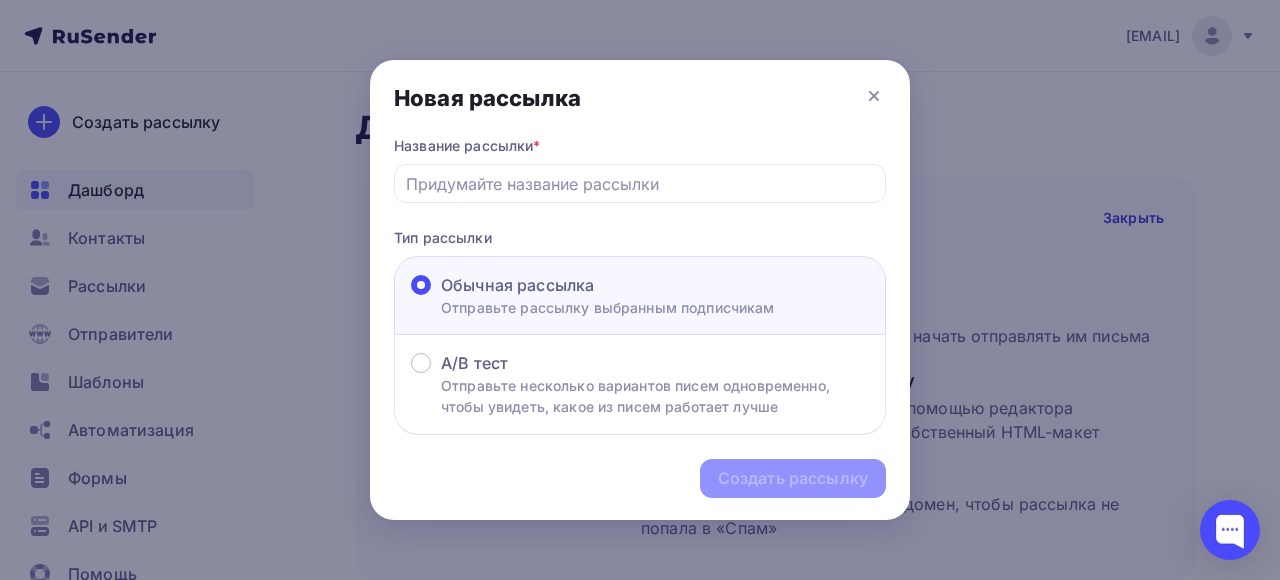 click on "Новая рассылка" at bounding box center [640, 98] 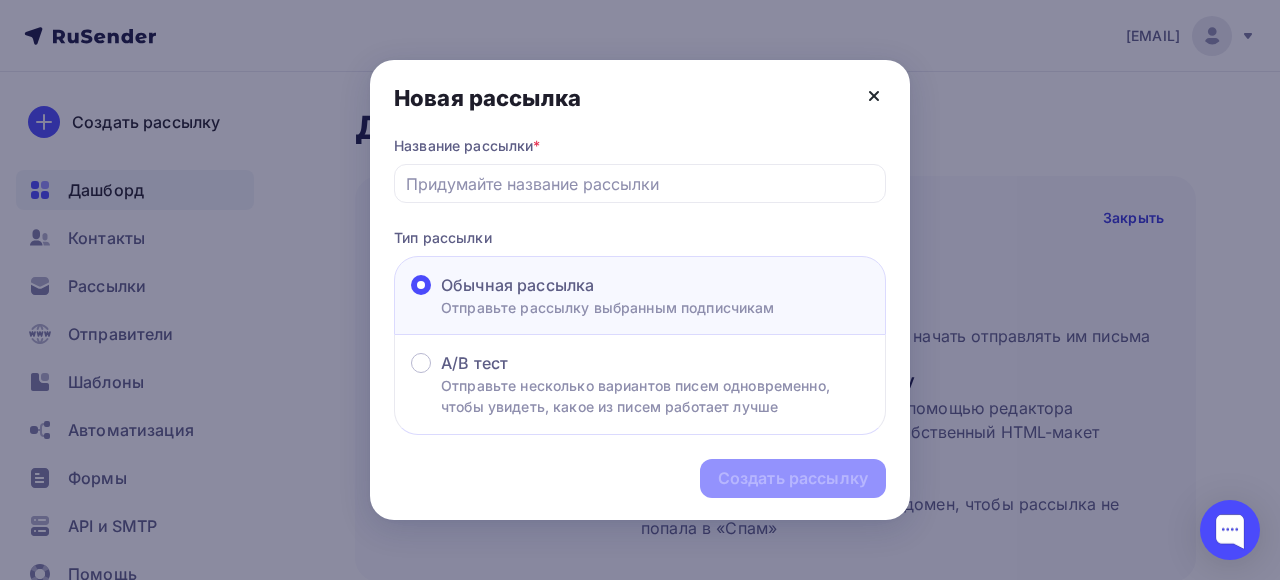 click at bounding box center [874, 96] 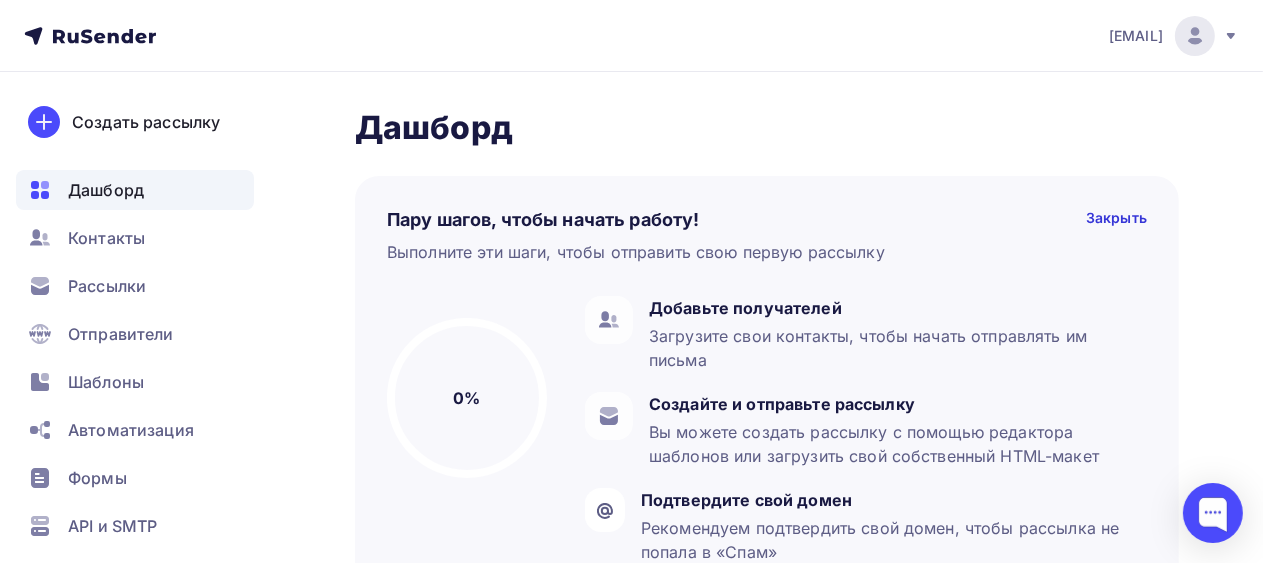 click on "karimov.rinat.v@example.com             Аккаунт         Тарифы       Выйти
Создать рассылку
Дашборд
Контакты
Рассылки
Отправители
Шаблоны
Автоматизация
Формы
API и SMTP
Помощь
Telegram
Аккаунт         Тарифы                   Помощь       Выйти" at bounding box center (631, 36) 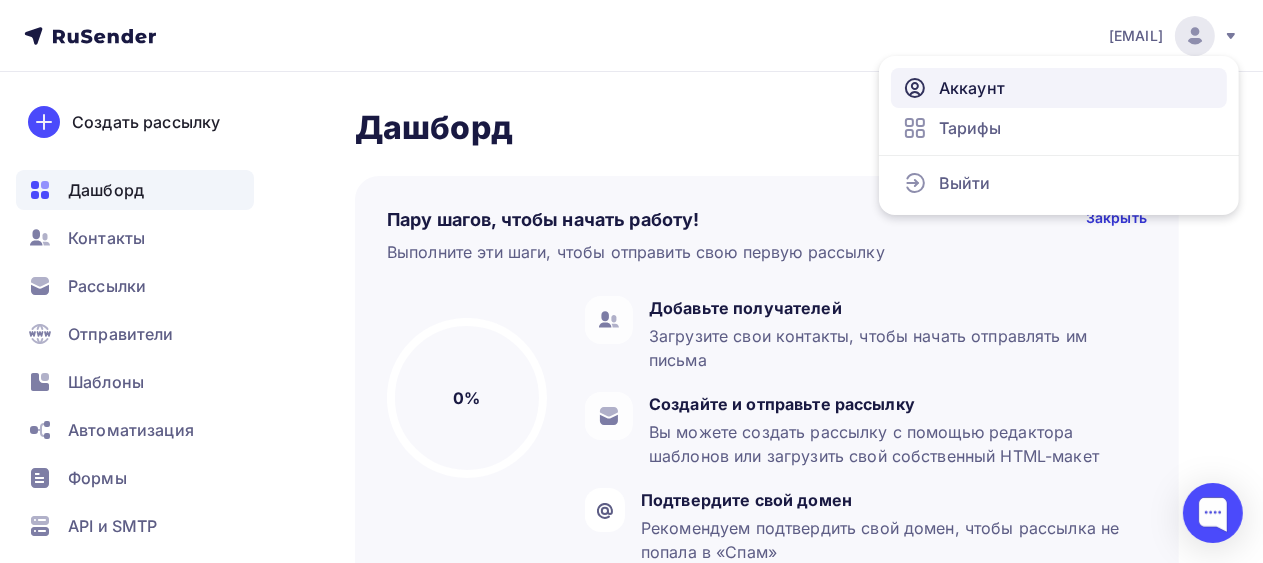 click on "Аккаунт" at bounding box center [1059, 88] 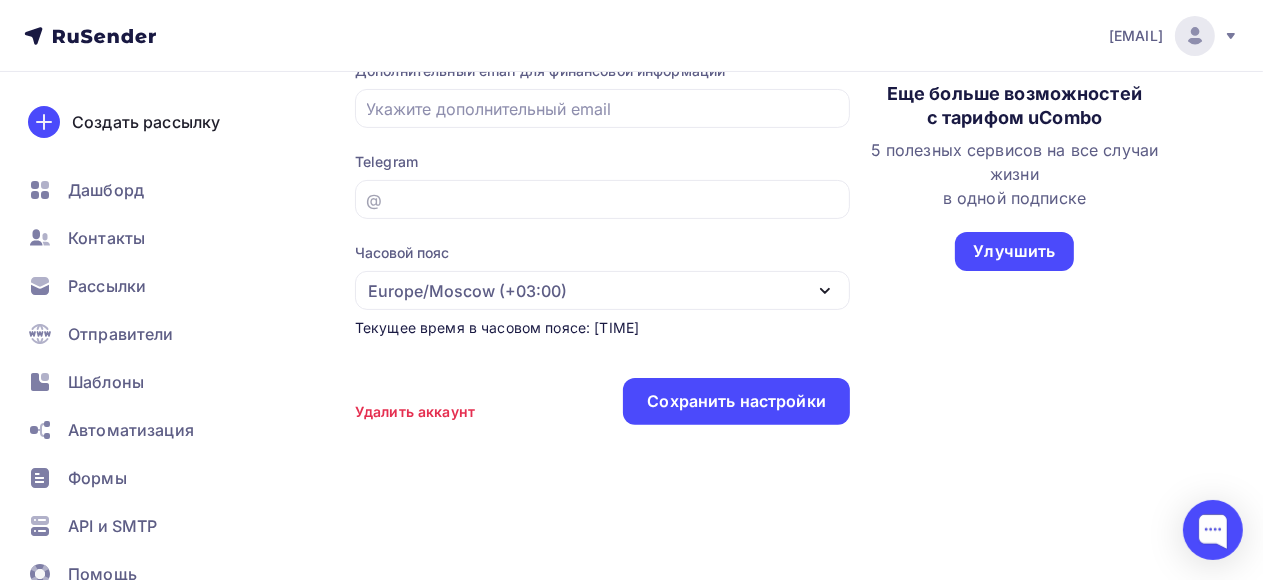 scroll, scrollTop: 0, scrollLeft: 0, axis: both 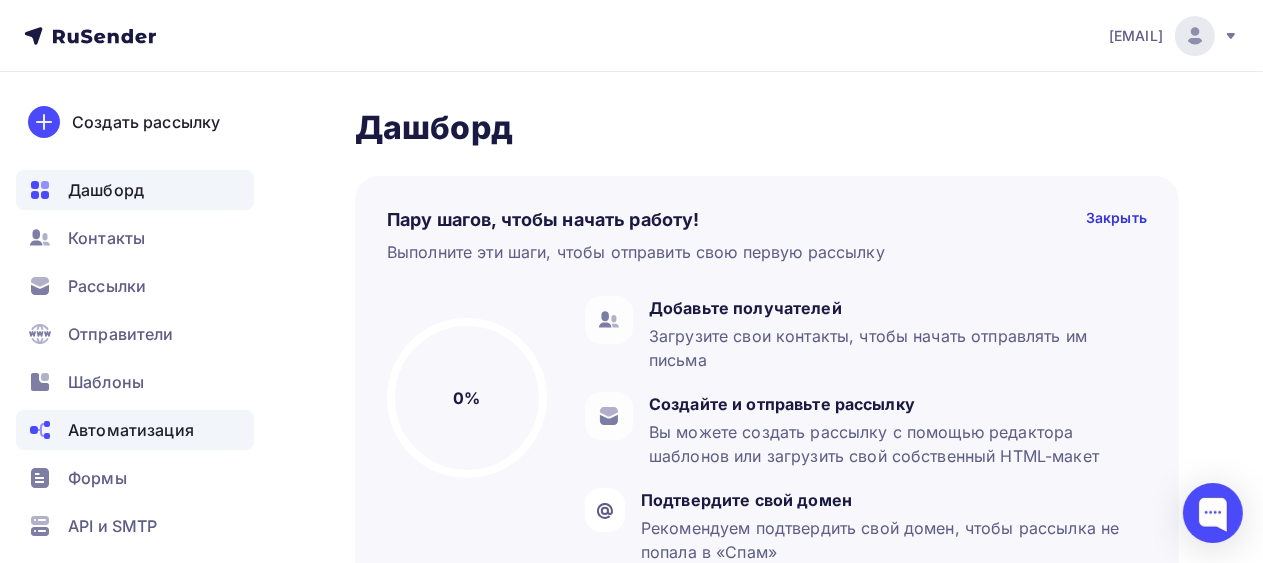 click on "Автоматизация" at bounding box center (131, 430) 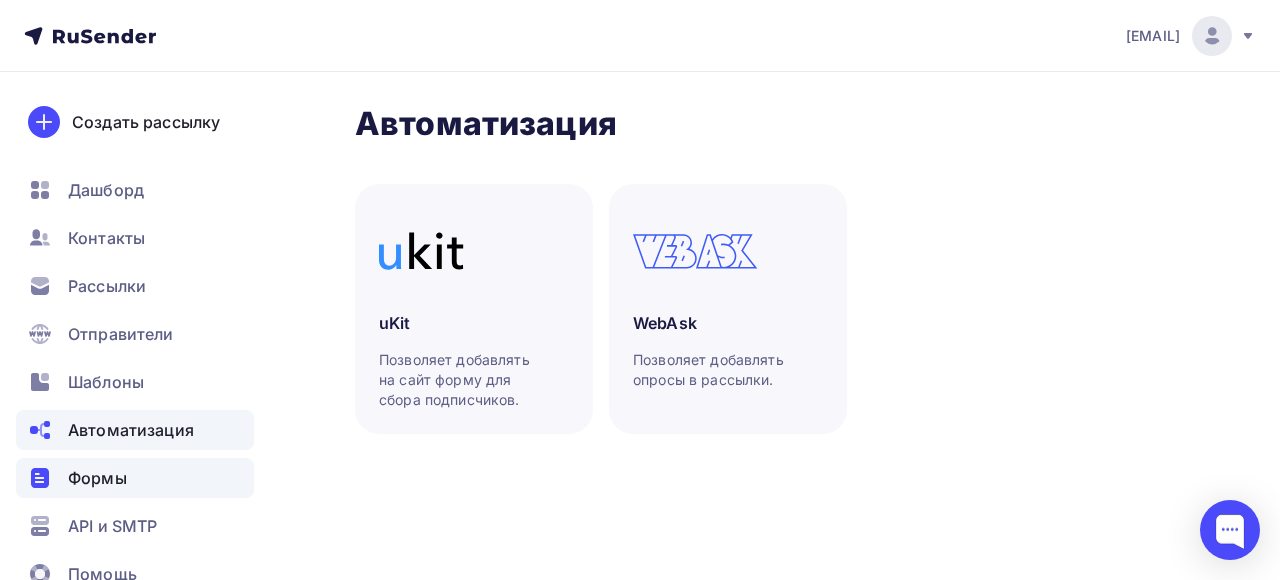 click on "Формы" at bounding box center (135, 478) 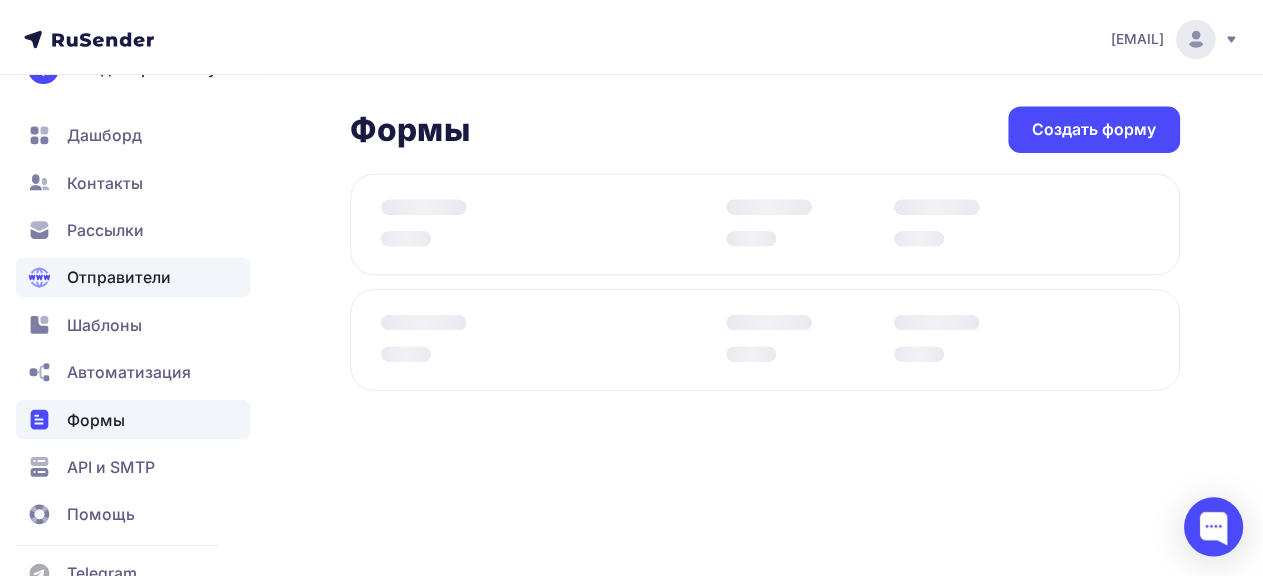 scroll, scrollTop: 97, scrollLeft: 0, axis: vertical 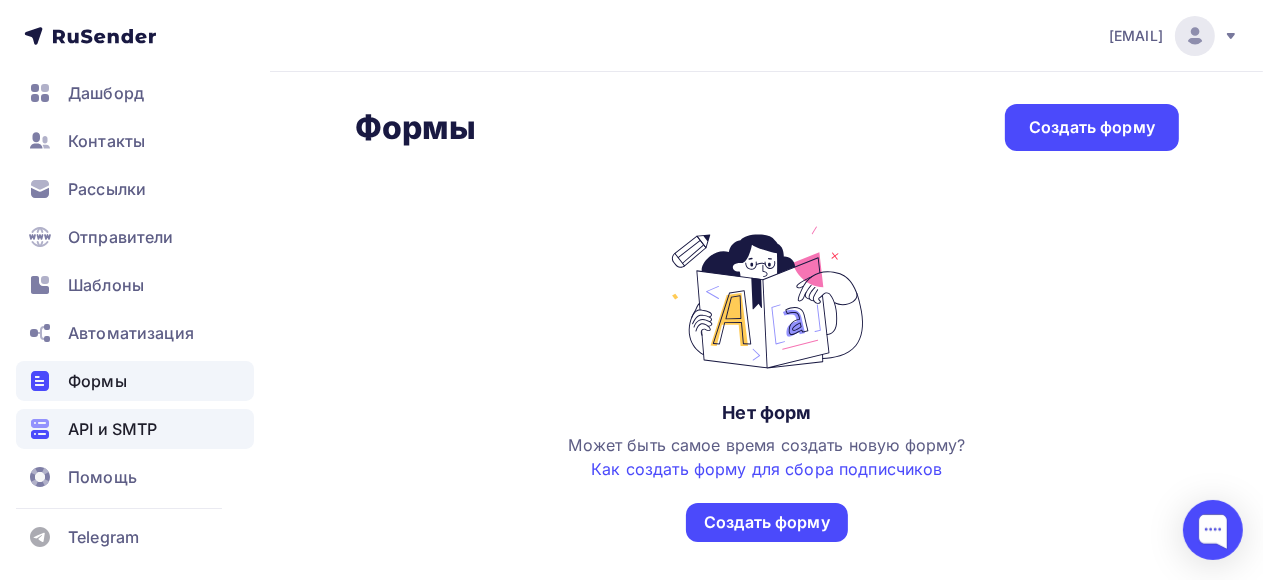 click on "API и SMTP" at bounding box center (112, 429) 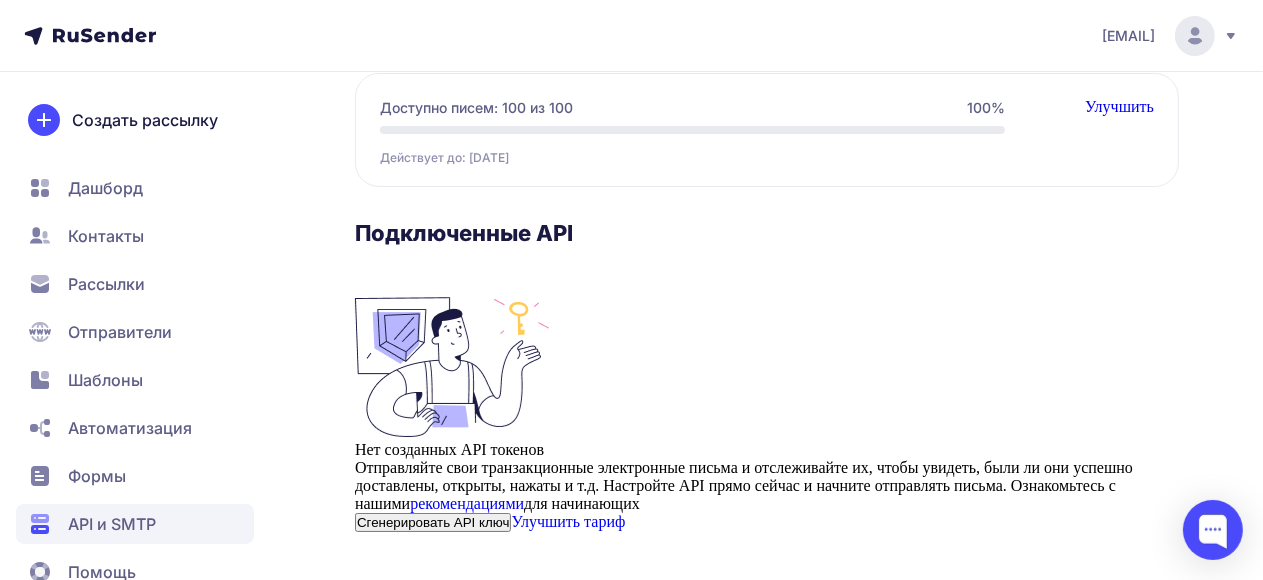 scroll, scrollTop: 363, scrollLeft: 0, axis: vertical 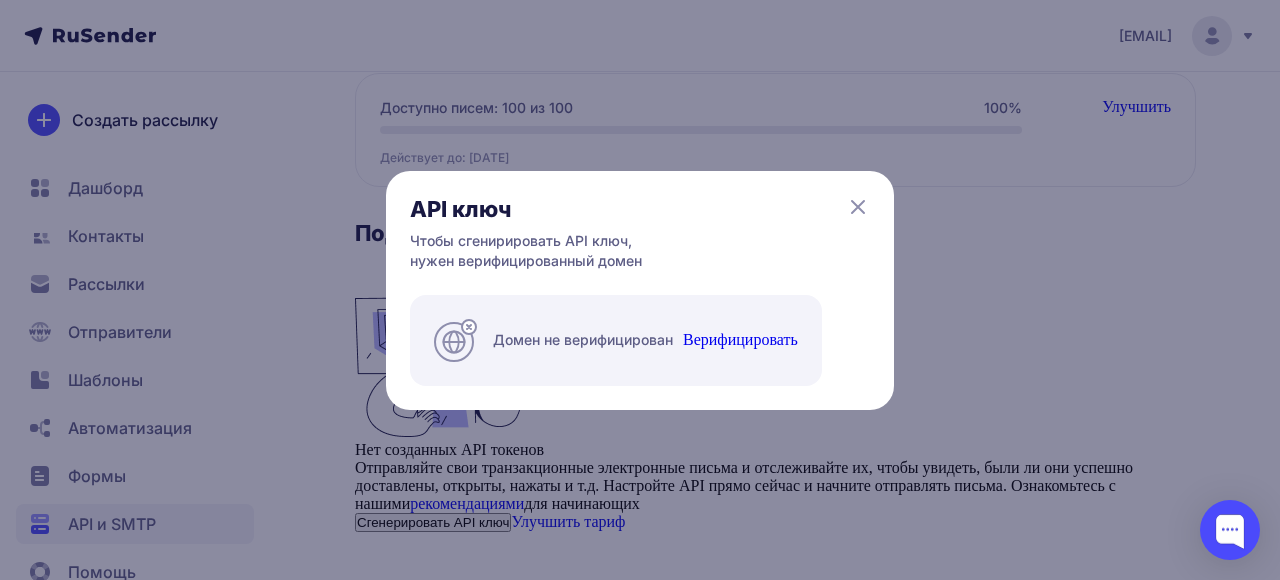 click at bounding box center [858, 207] 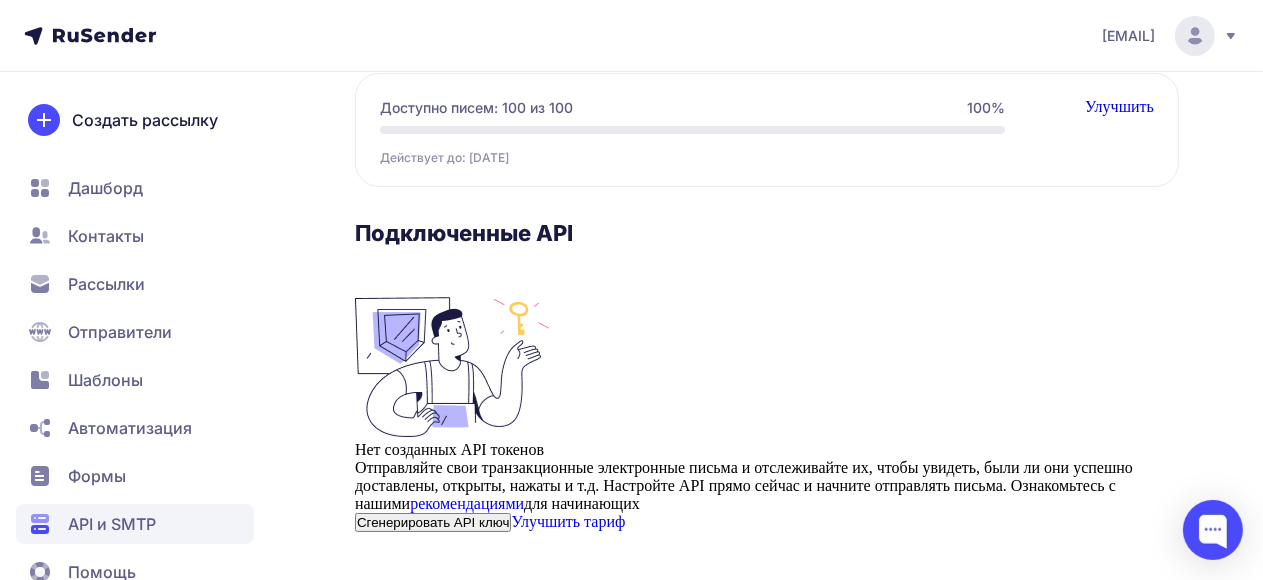 scroll, scrollTop: 363, scrollLeft: 0, axis: vertical 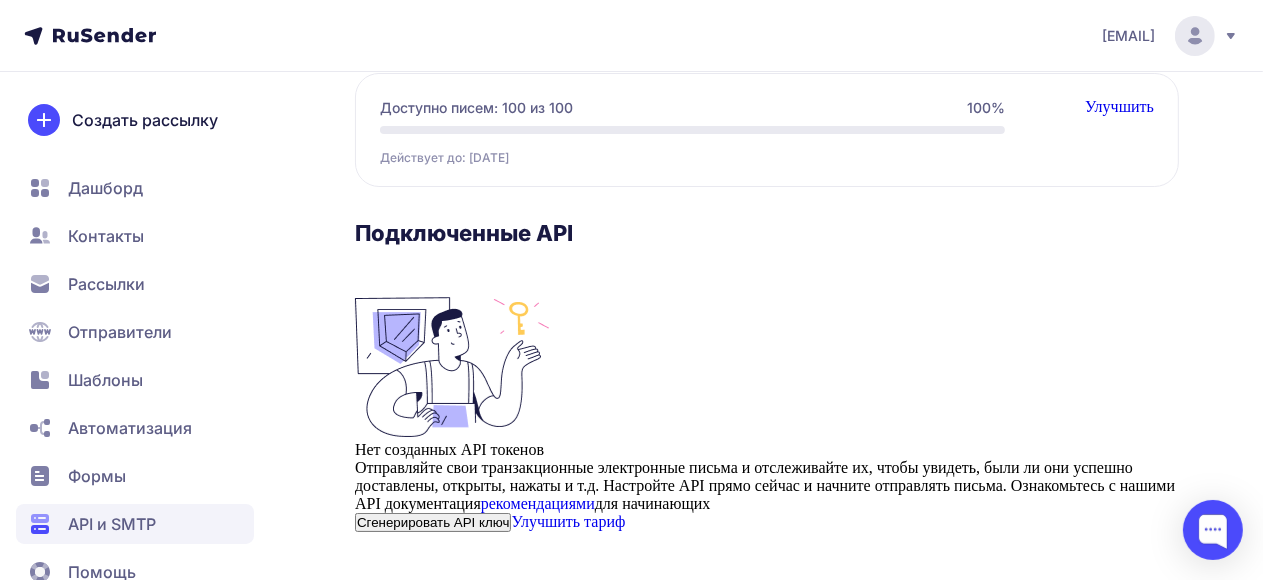 click on "Помощь" at bounding box center (105, 188) 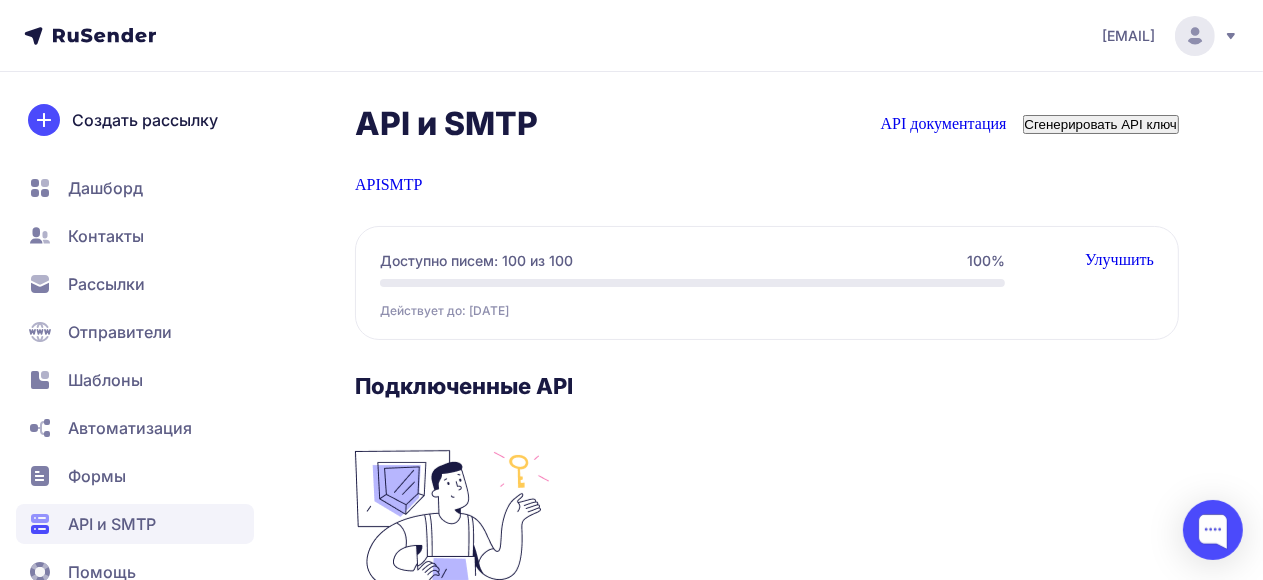 click on "Помощь" at bounding box center (105, 188) 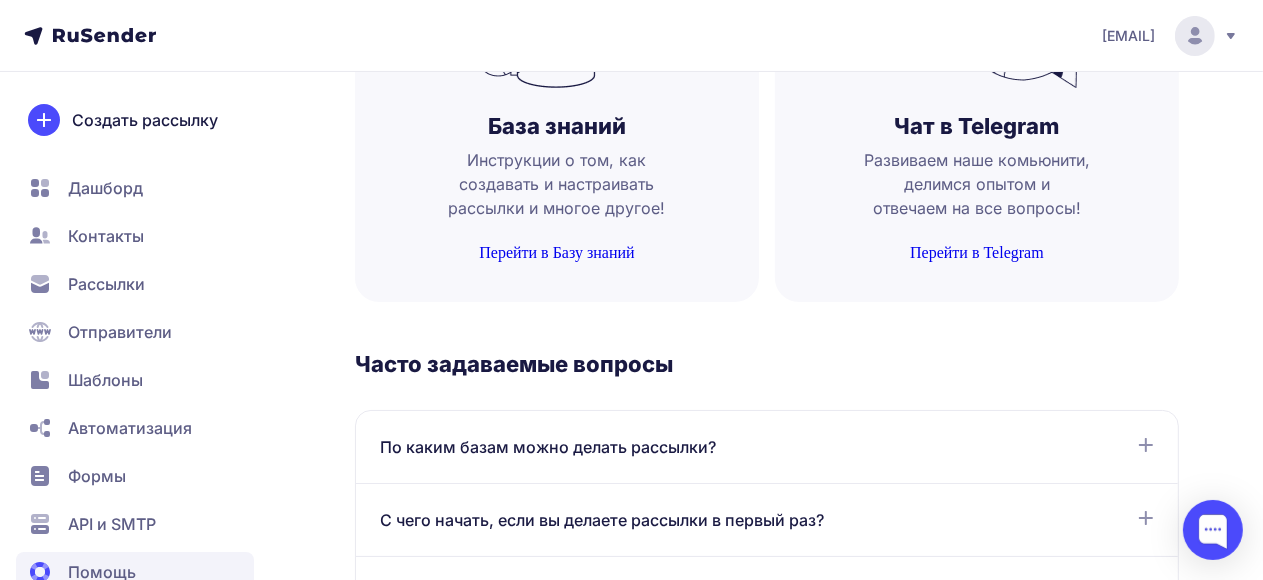 scroll, scrollTop: 289, scrollLeft: 0, axis: vertical 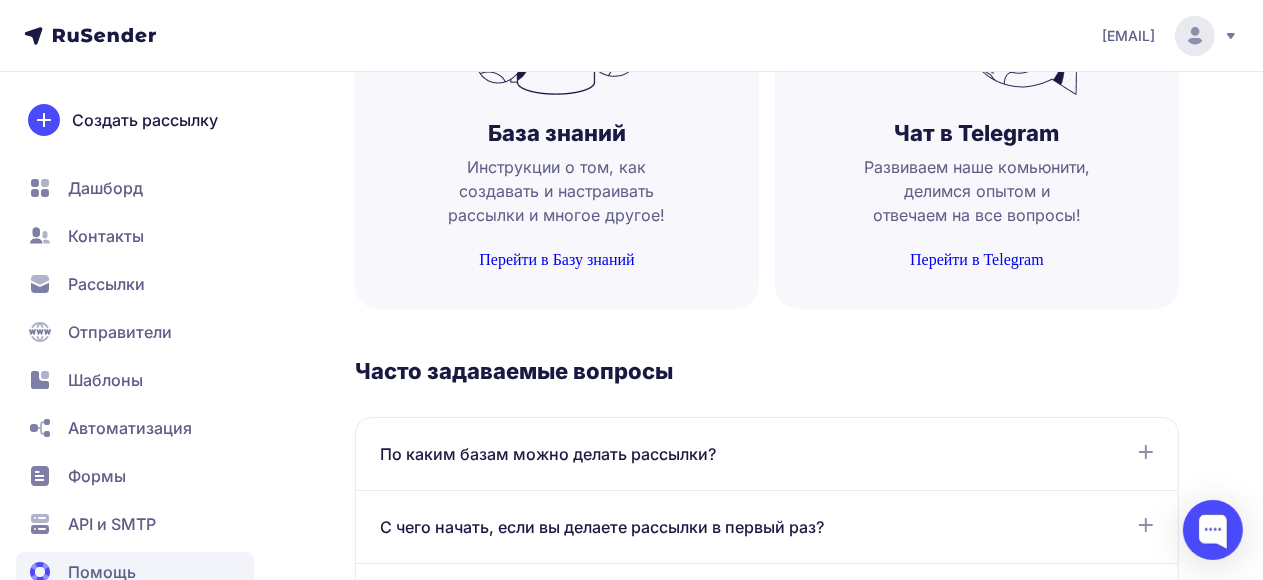 click on "Перейти в Telegram" at bounding box center (977, 260) 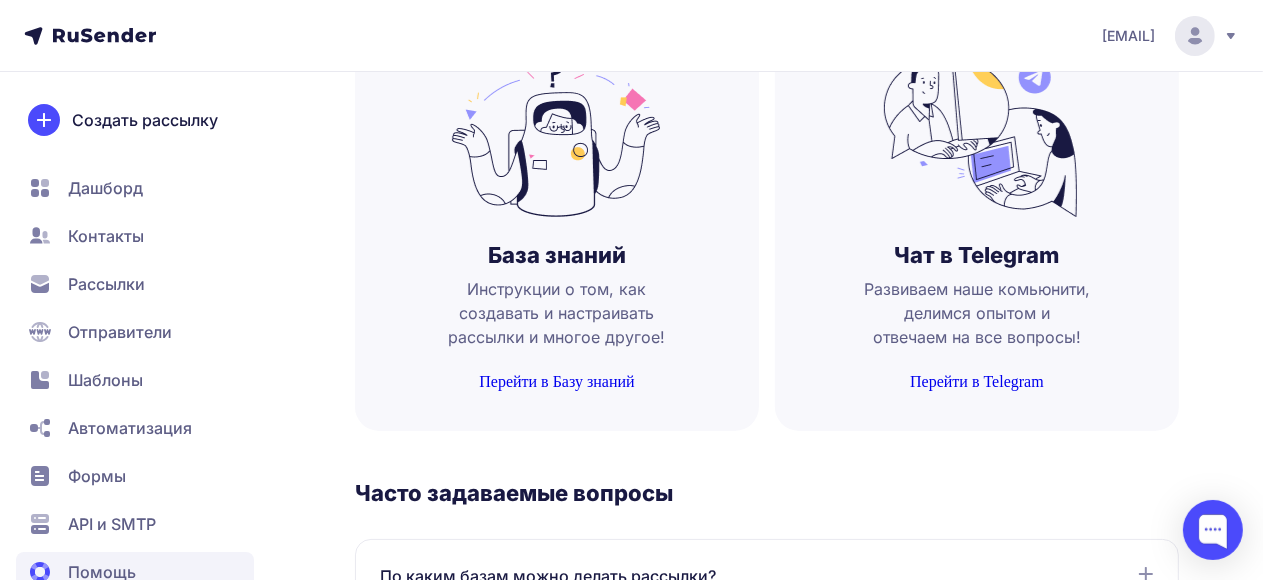 scroll, scrollTop: 0, scrollLeft: 0, axis: both 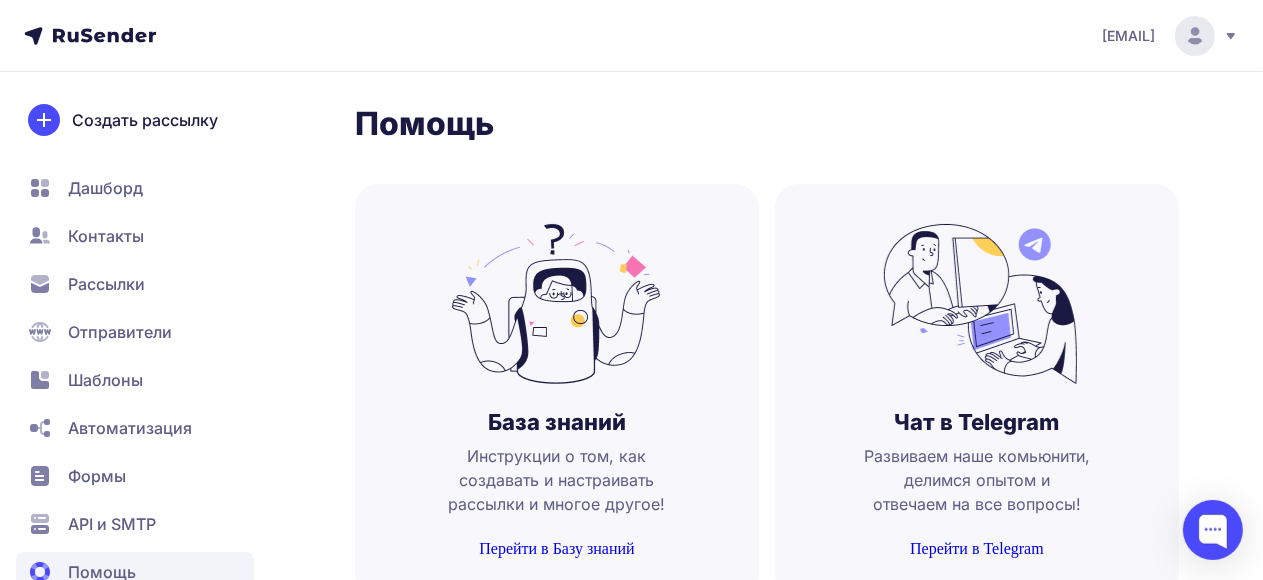 click on "[EMAIL]" at bounding box center [631, 36] 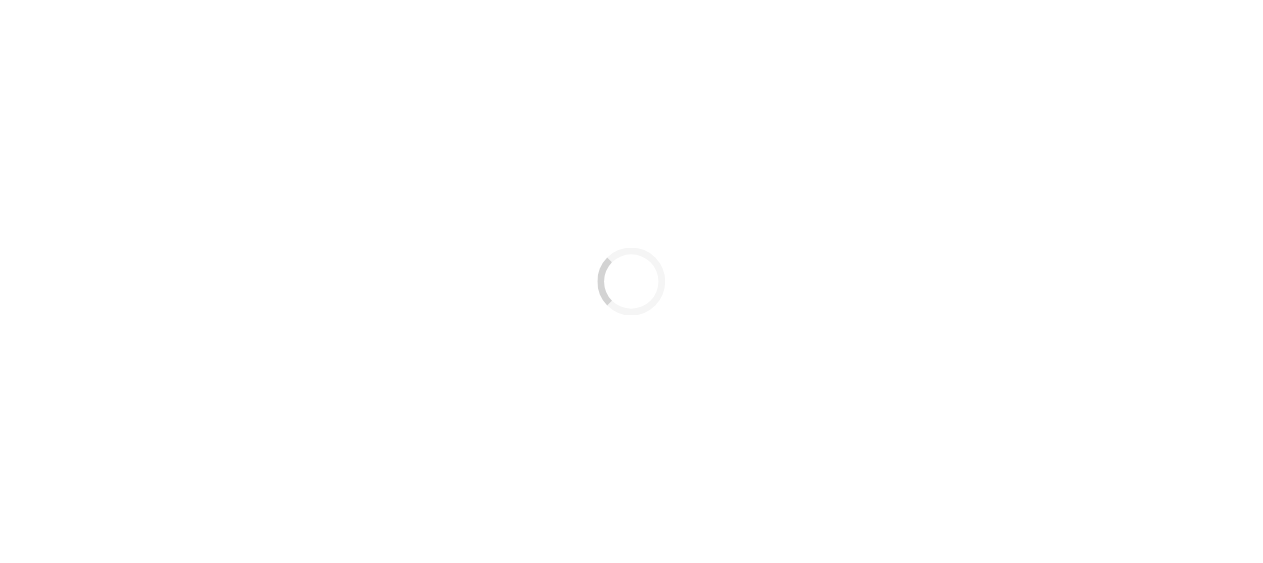 scroll, scrollTop: 0, scrollLeft: 0, axis: both 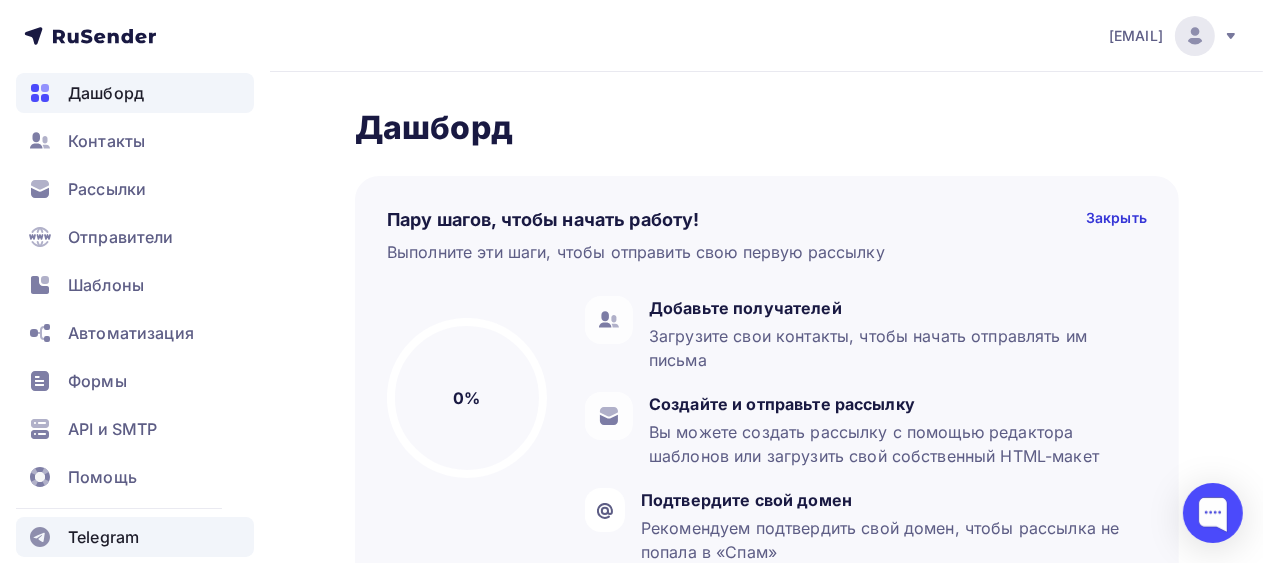 click on "Telegram" at bounding box center [103, 537] 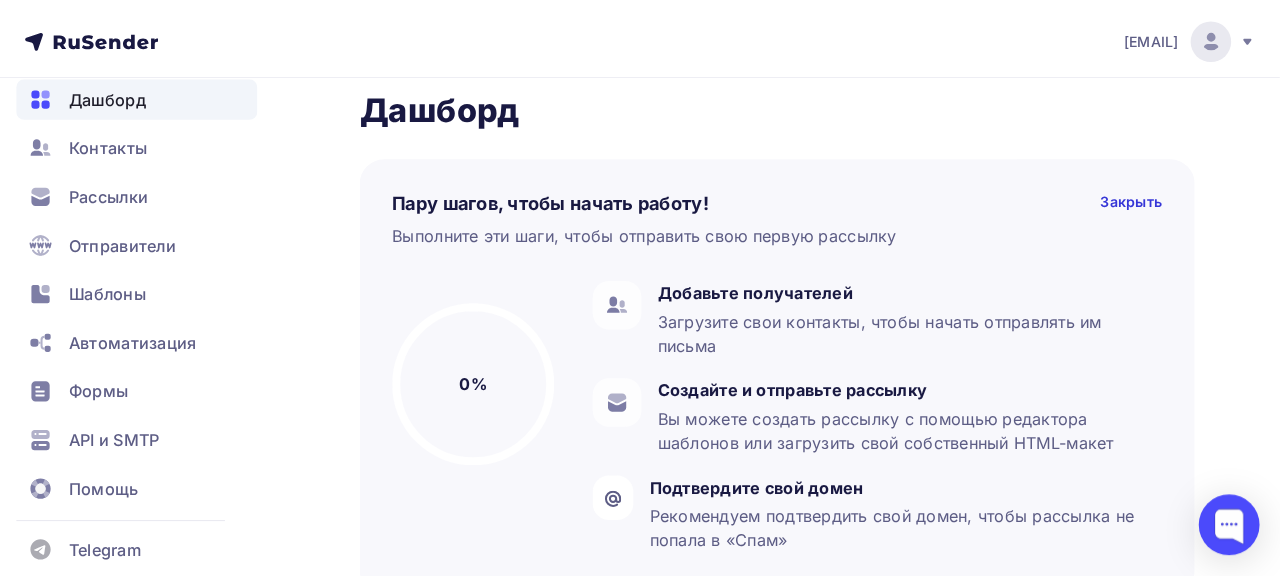 scroll, scrollTop: 0, scrollLeft: 0, axis: both 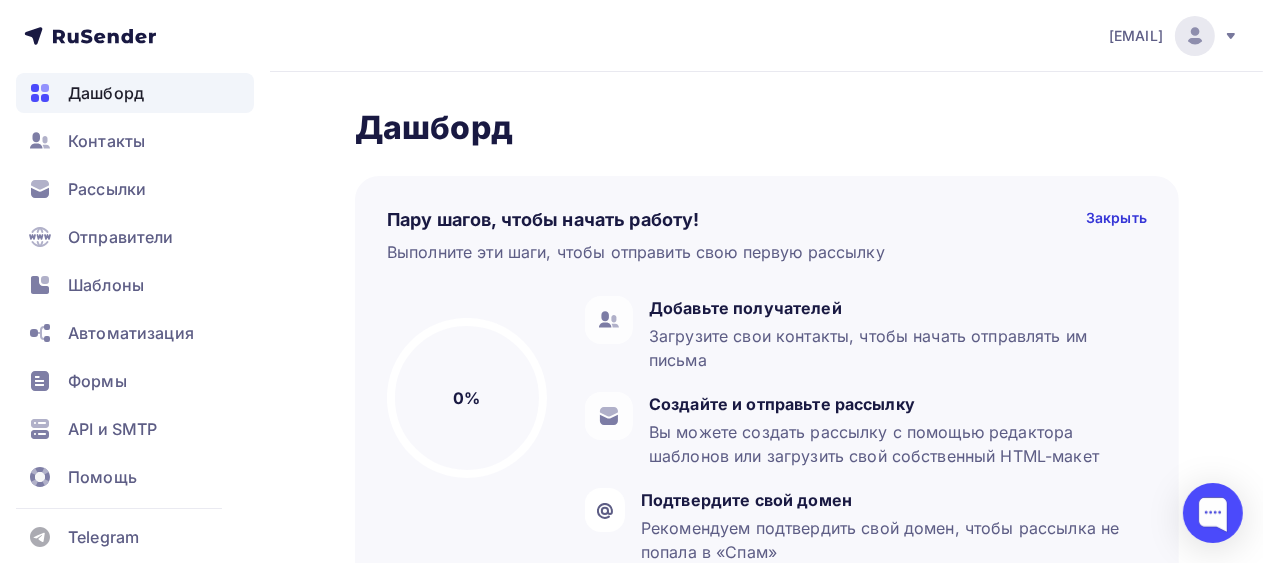 click at bounding box center [1231, 36] 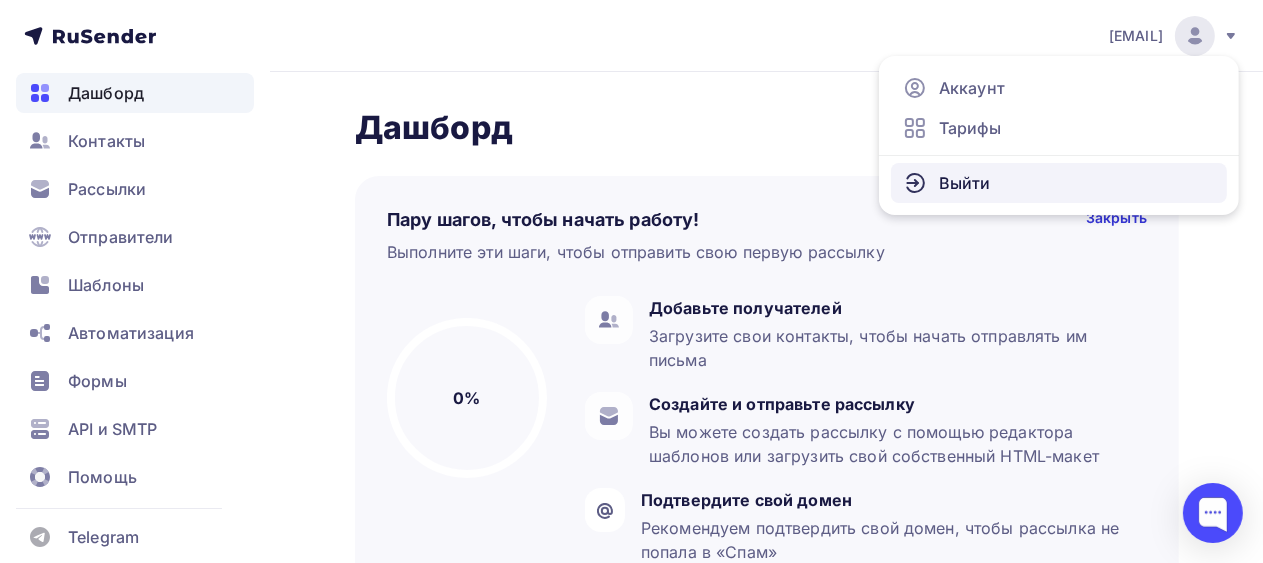click on "Выйти" at bounding box center [965, 183] 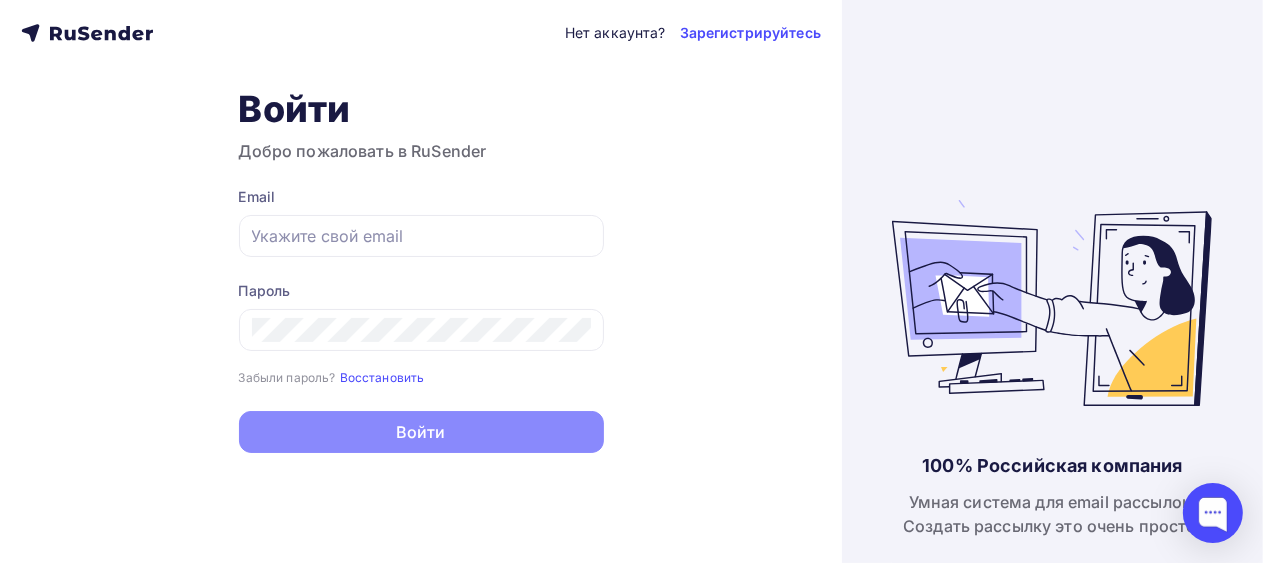type on "karimov.rinat.v@gmail.com" 